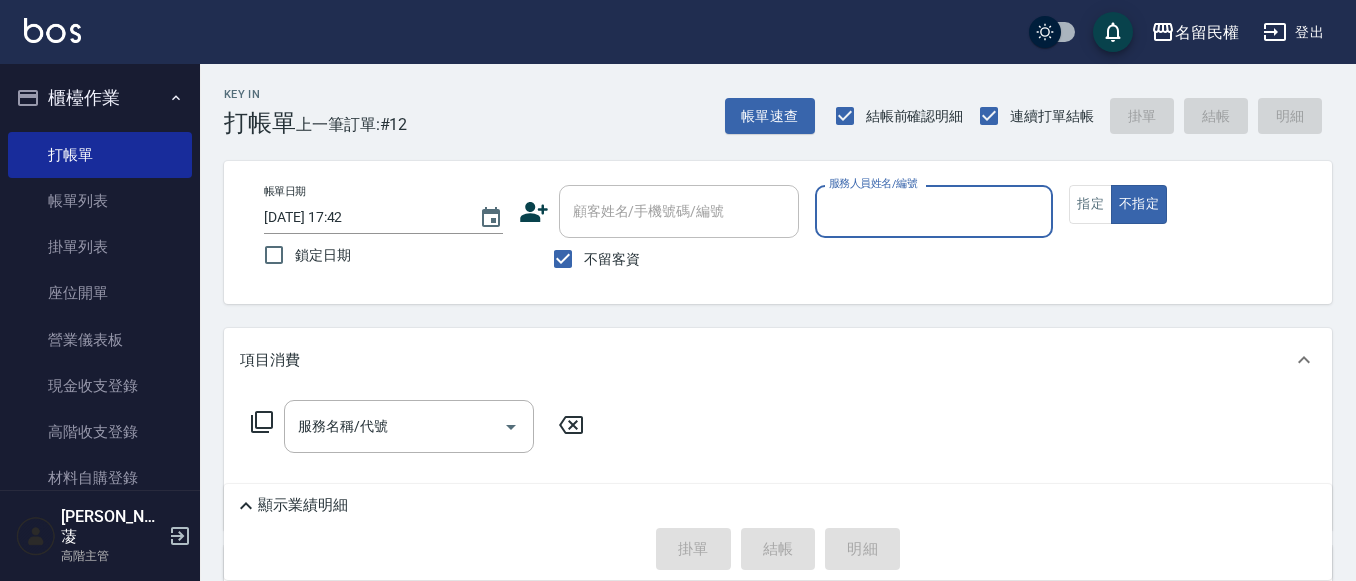 scroll, scrollTop: 0, scrollLeft: 0, axis: both 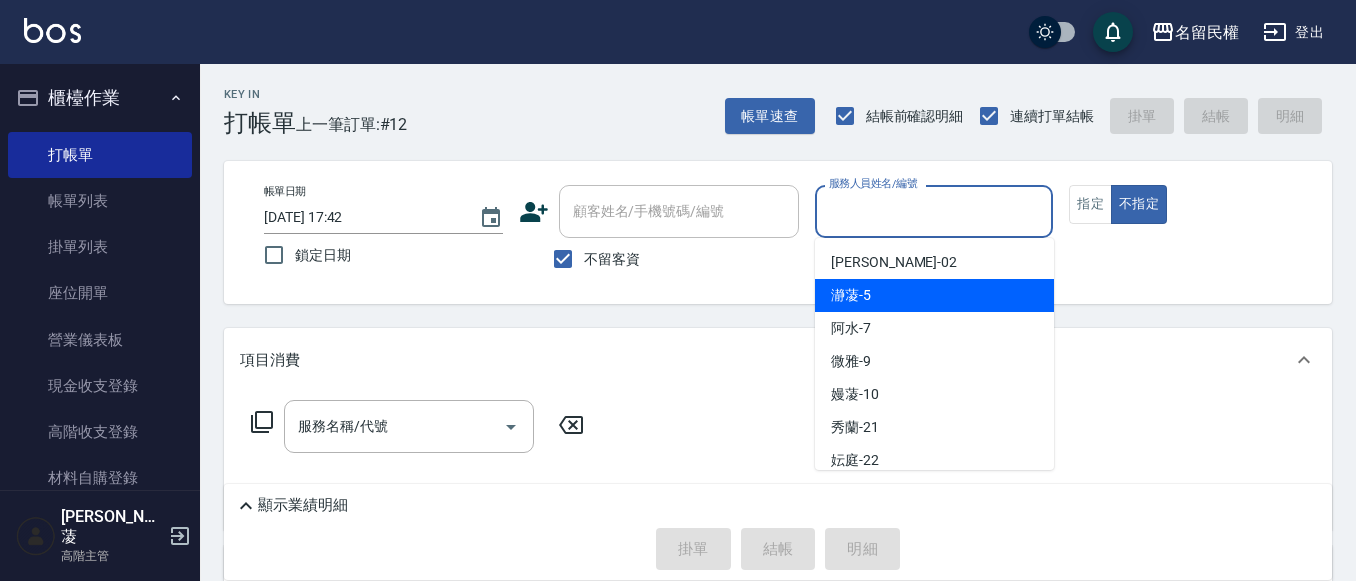 click on "瀞蓤 -5" at bounding box center (934, 295) 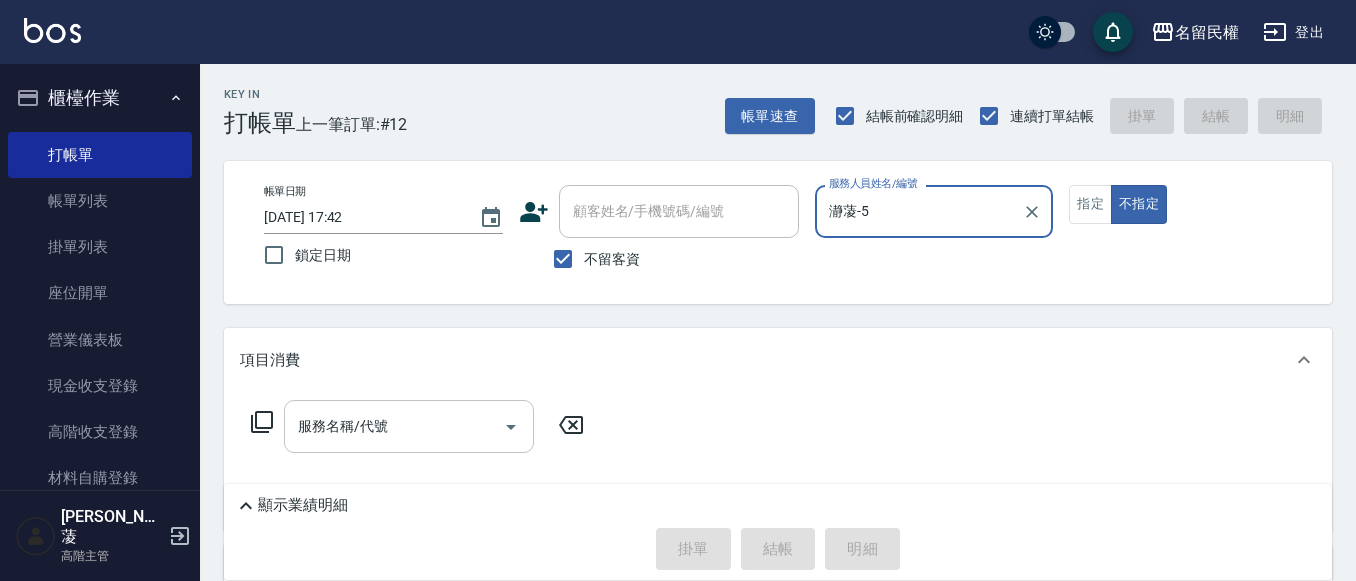 click on "服務名稱/代號" at bounding box center [394, 426] 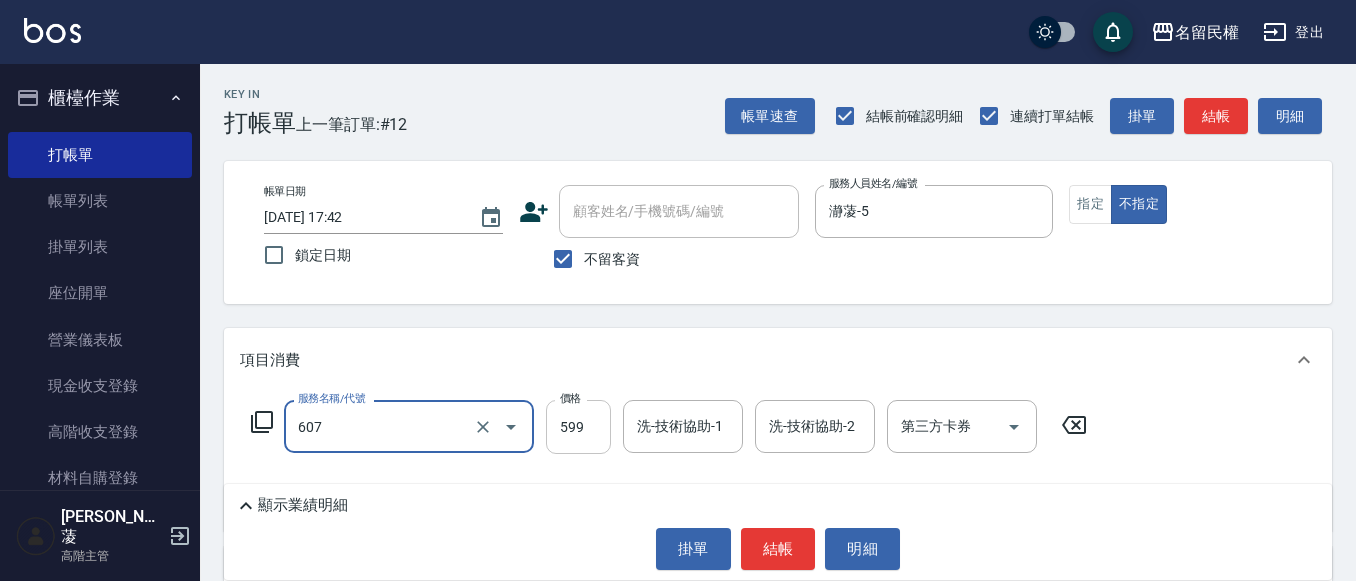 type on "仲夏頭皮冰鎮舒活洗髮(607)" 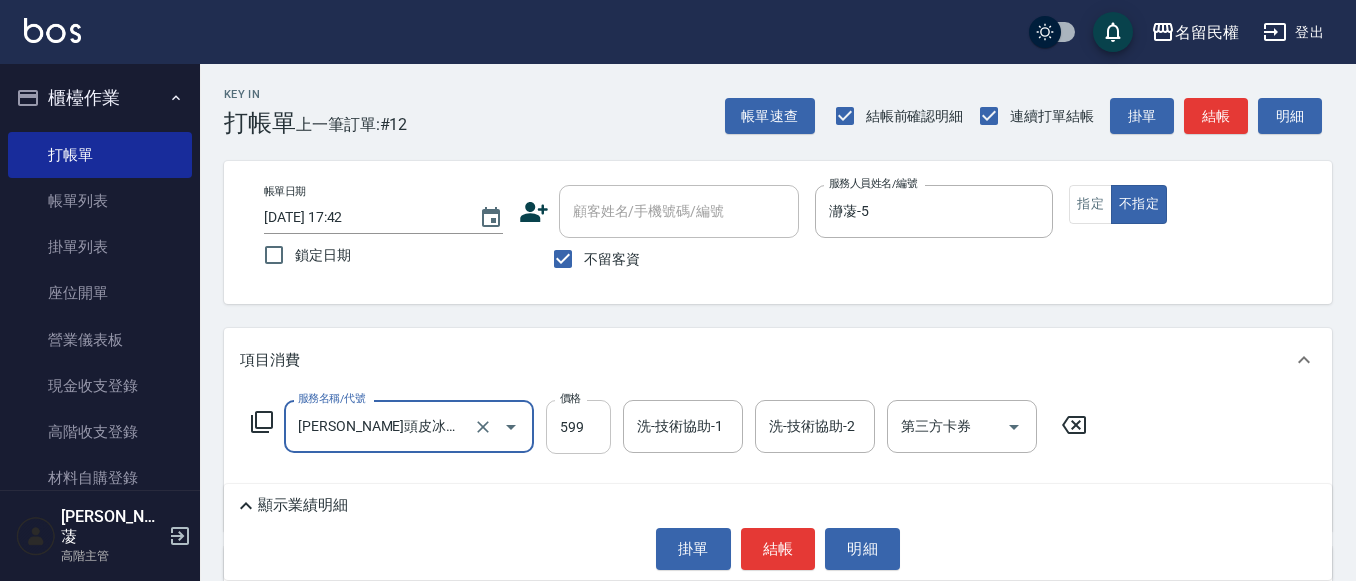 click on "599" at bounding box center [578, 427] 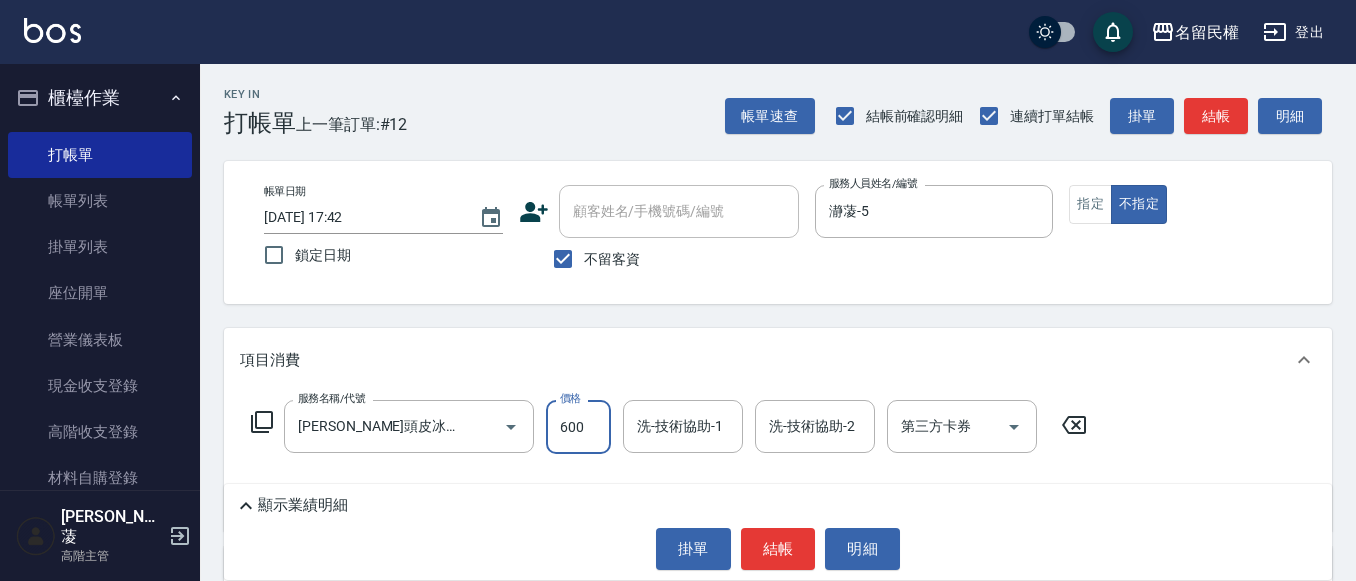 type on "600" 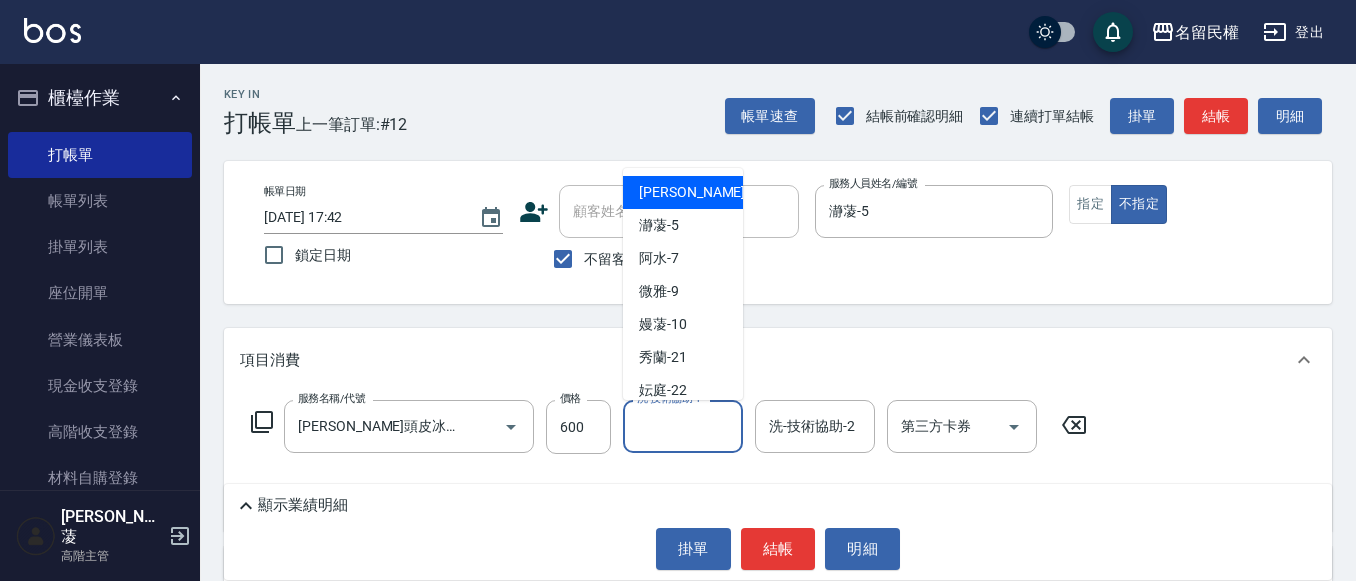 click on "洗-技術協助-1" at bounding box center [683, 426] 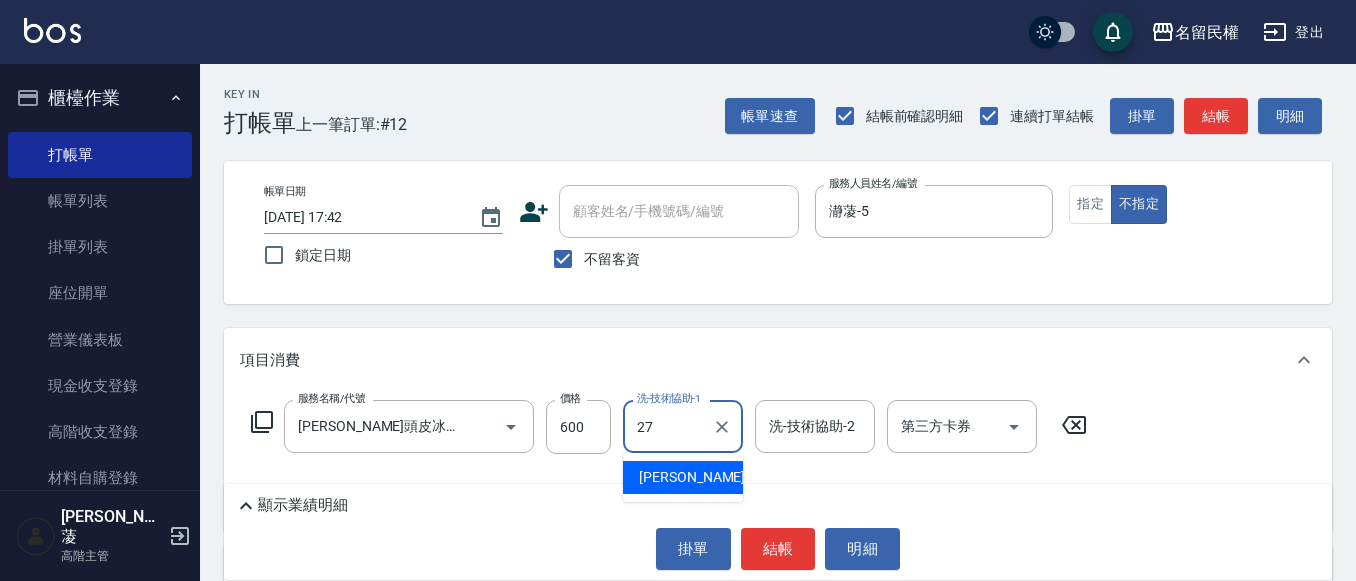 click on "妍蓁 -27" at bounding box center (702, 477) 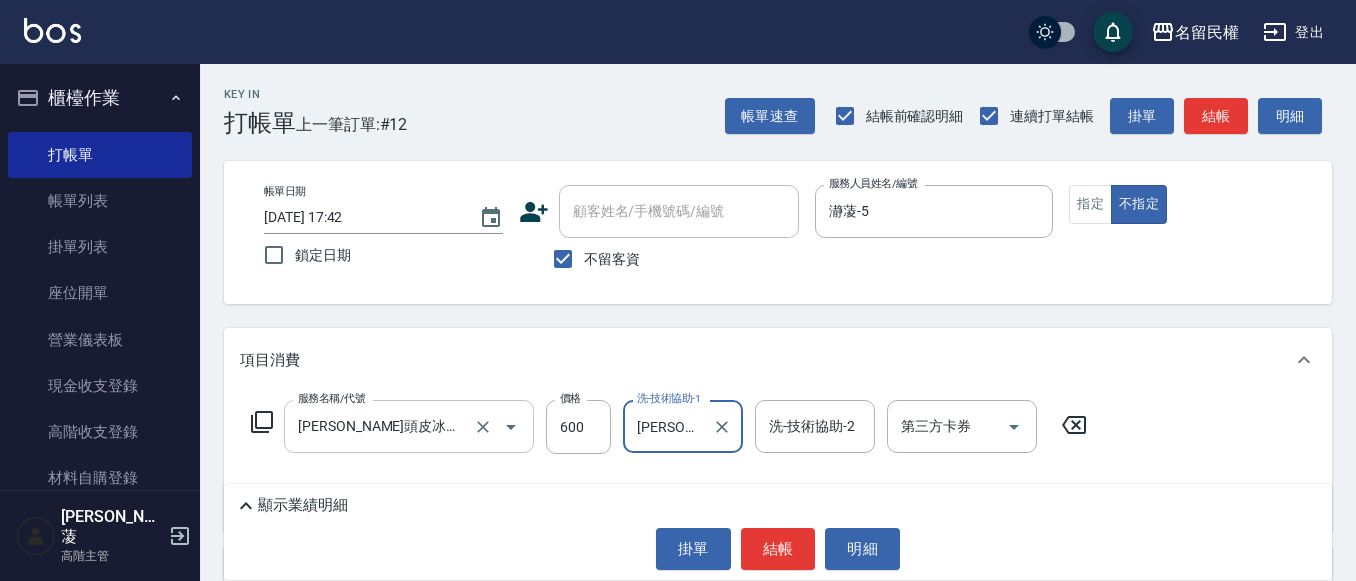 type on "妍蓁-27" 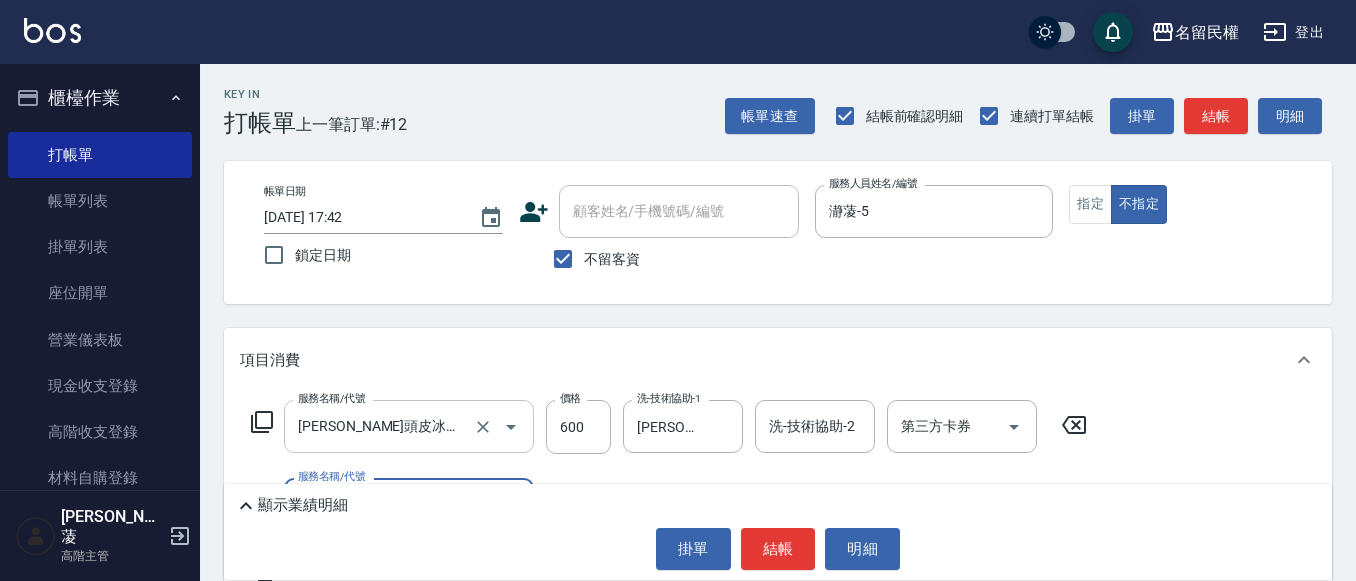 scroll, scrollTop: 0, scrollLeft: 0, axis: both 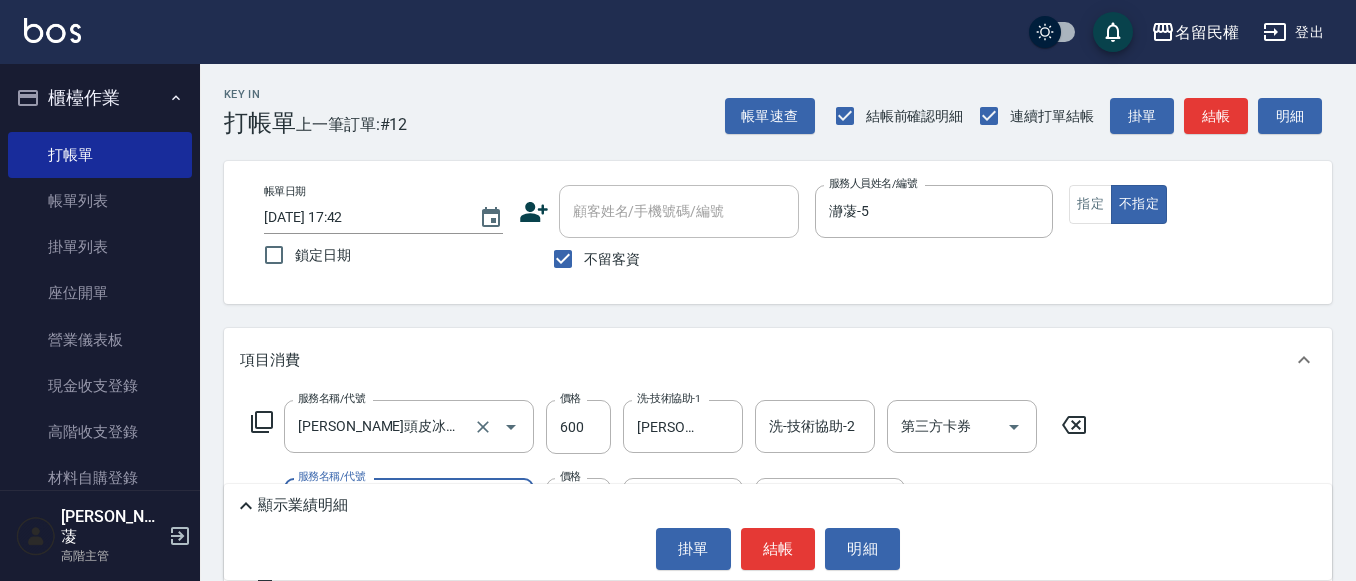 type on "潤絲(701)" 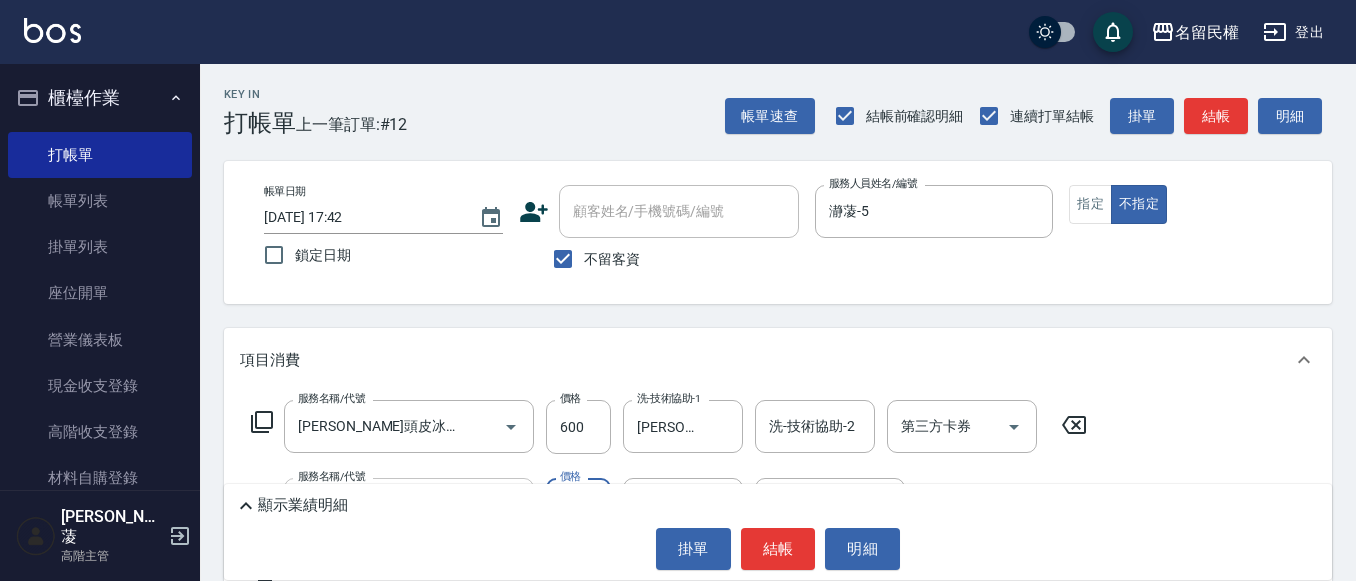type on "30" 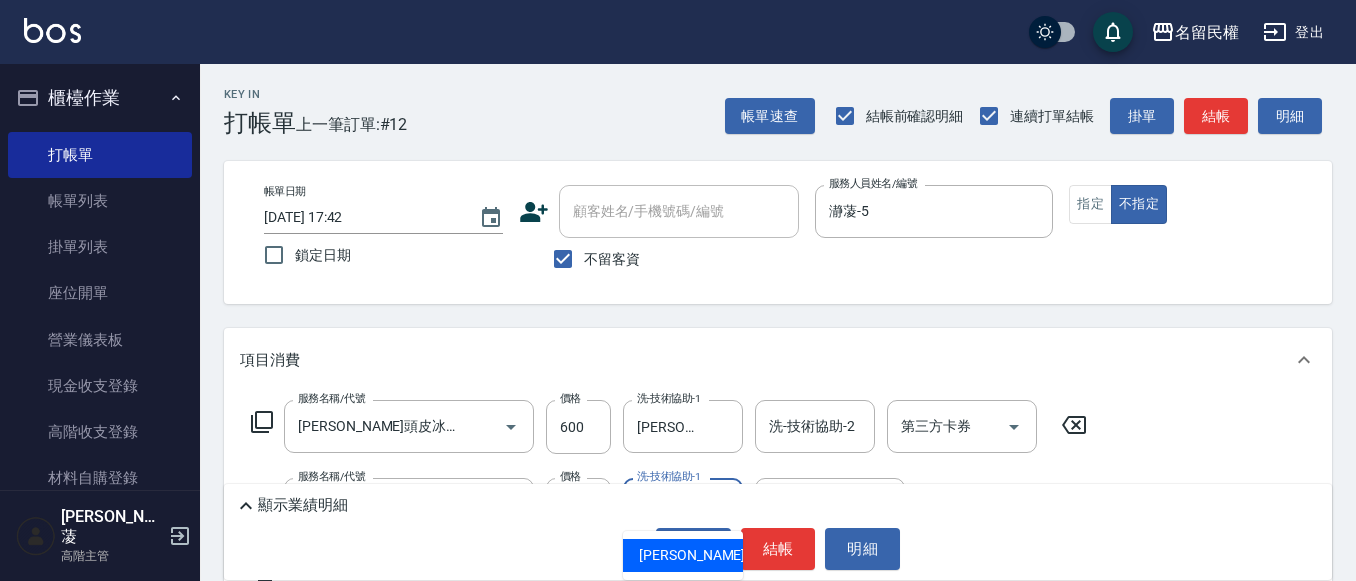 type on "妍蓁-27" 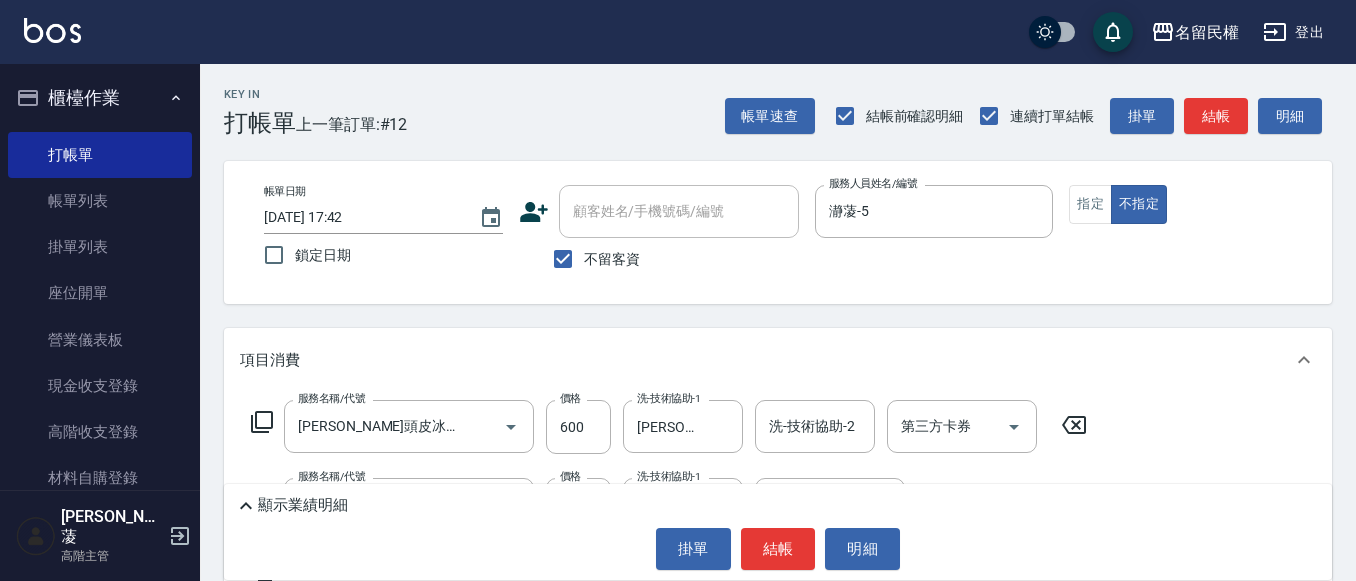 click on "Key In 打帳單 上一筆訂單:#12 帳單速查 結帳前確認明細 連續打單結帳 掛單 結帳 明細 帳單日期 2025/07/16 17:42 鎖定日期 顧客姓名/手機號碼/編號 顧客姓名/手機號碼/編號 不留客資 服務人員姓名/編號 瀞蓤-5 服務人員姓名/編號 指定 不指定 項目消費 服務名稱/代號 仲夏頭皮冰鎮舒活洗髮(607) 服務名稱/代號 價格 600 價格 洗-技術協助-1 妍蓁-27 洗-技術協助-1 洗-技術協助-2 洗-技術協助-2 第三方卡券 第三方卡券 服務名稱/代號 潤絲(701) 服務名稱/代號 價格 30 價格 洗-技術協助-1 妍蓁-27 洗-技術協助-1 第三方卡券 第三方卡券 店販銷售 服務人員姓名/編號 服務人員姓名/編號 商品代號/名稱 商品代號/名稱 預收卡販賣 卡券名稱/代號 卡券名稱/代號 其他付款方式 其他付款方式 其他付款方式 備註及來源 備註 備註 訂單來源 ​ 訂單來源 顯示業績明細 掛單 結帳 明細" at bounding box center (778, 495) 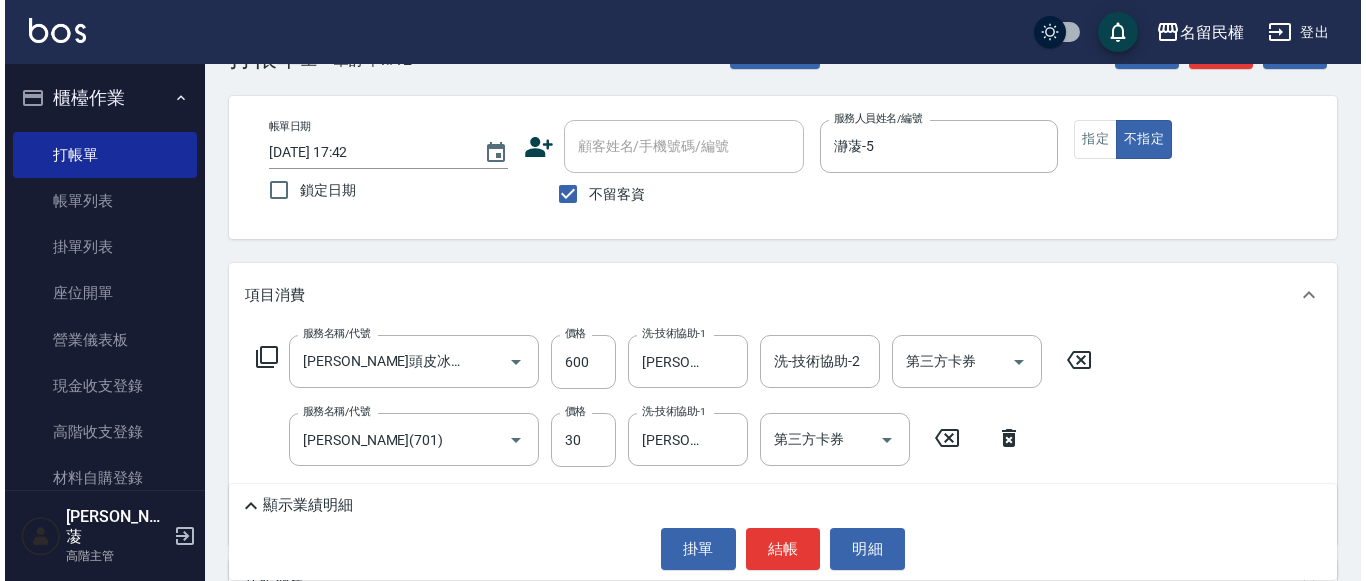 scroll, scrollTop: 100, scrollLeft: 0, axis: vertical 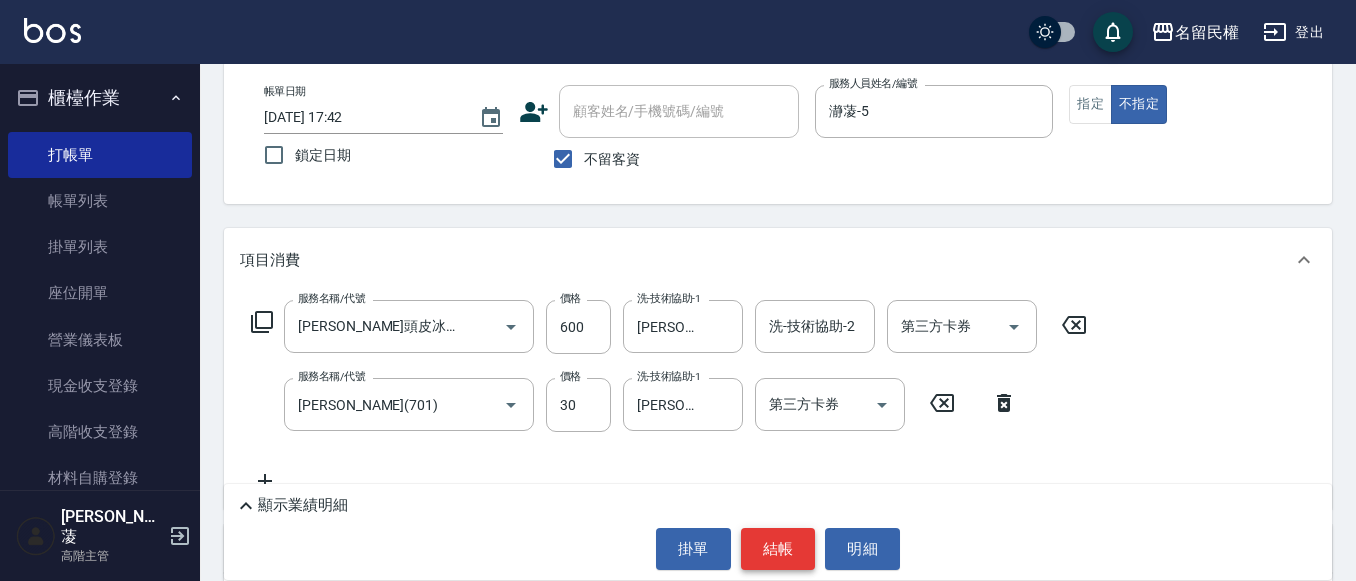 click on "結帳" at bounding box center (778, 549) 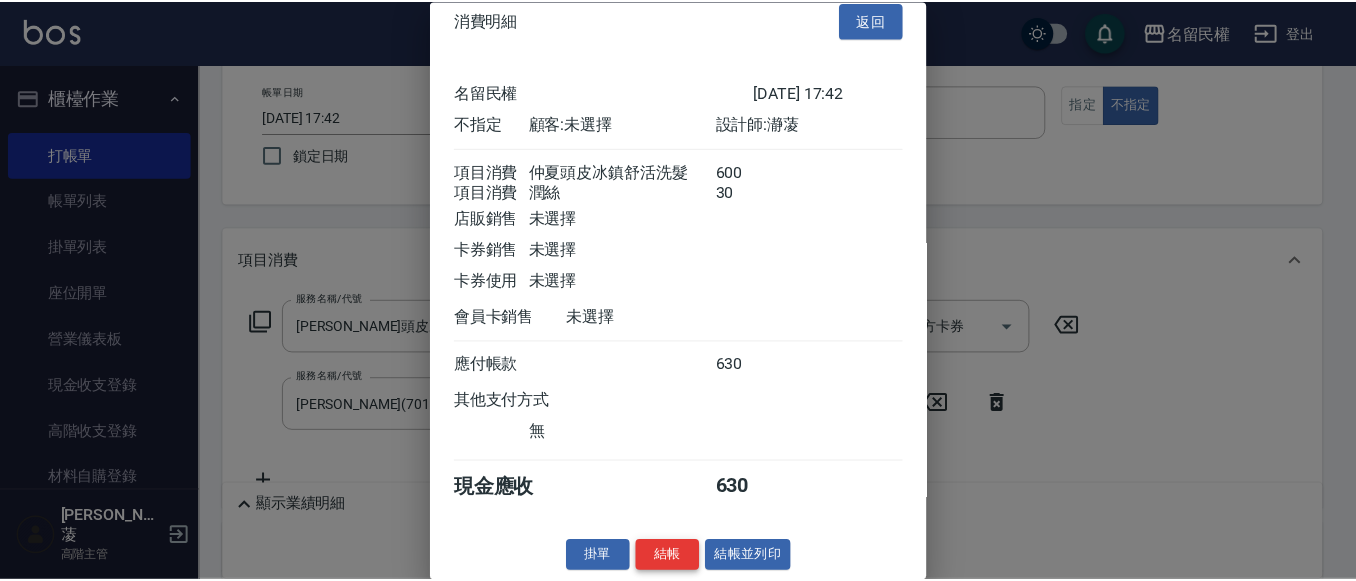scroll, scrollTop: 50, scrollLeft: 0, axis: vertical 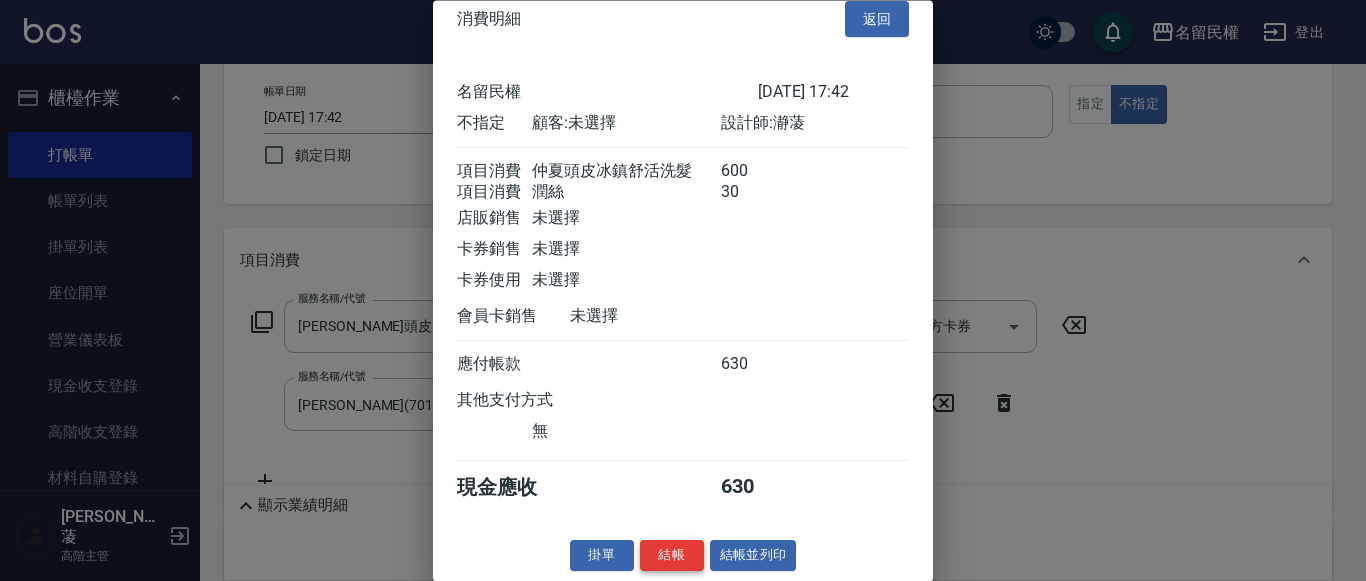click on "結帳" at bounding box center [672, 556] 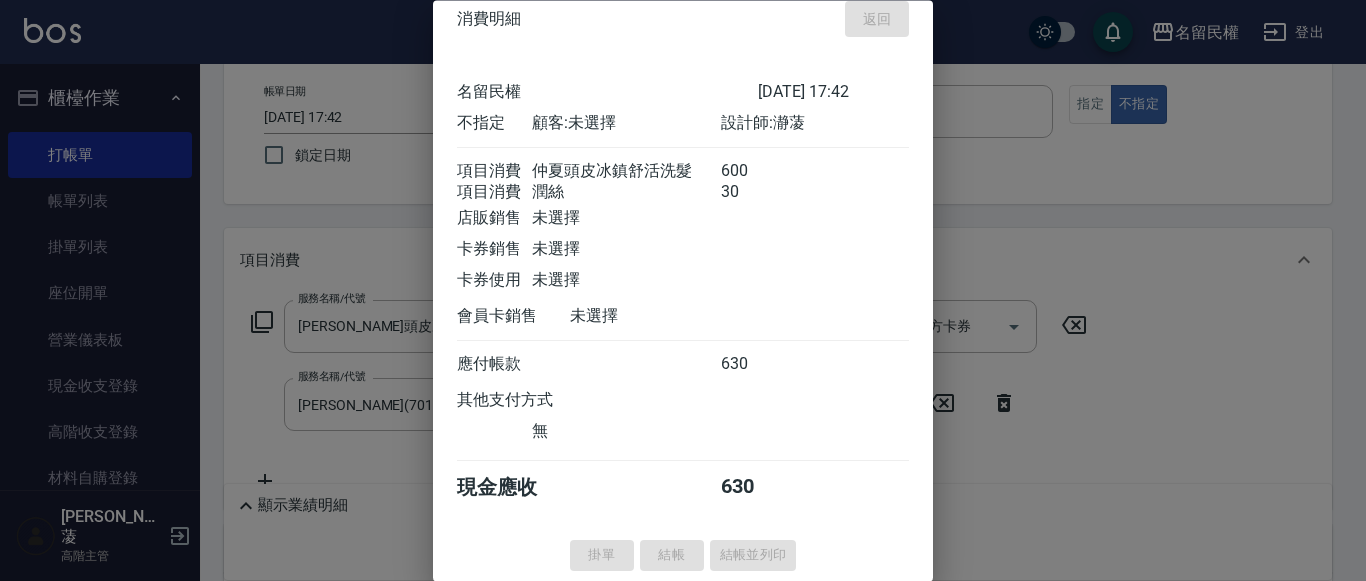 type on "2025/07/16 18:23" 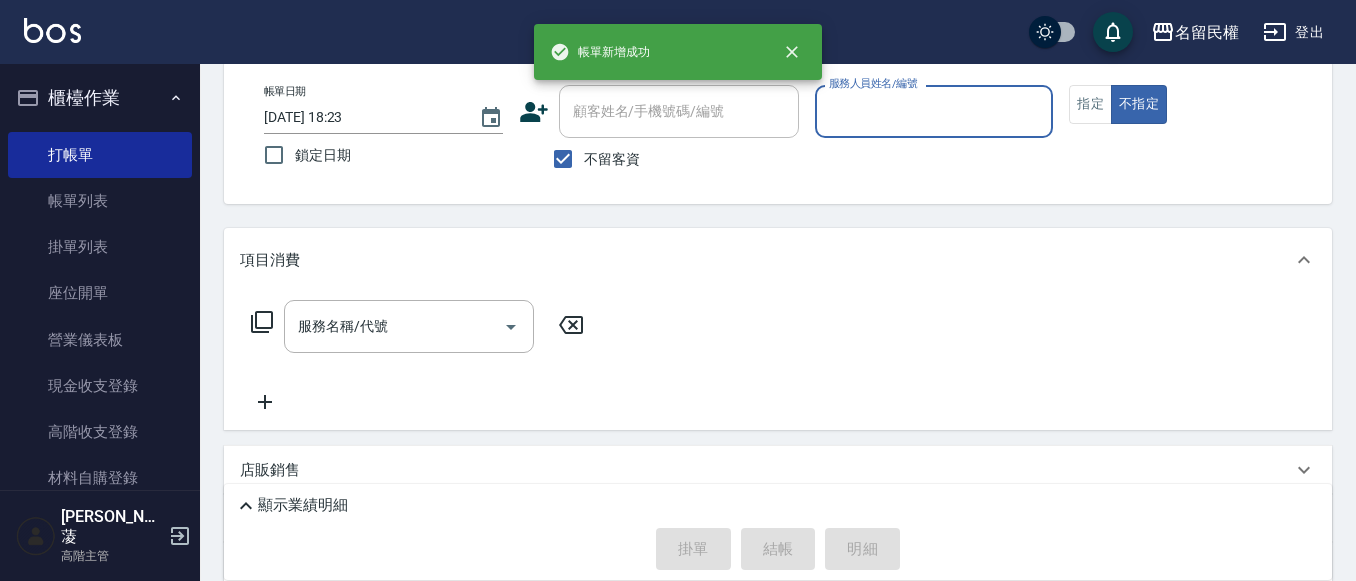 scroll, scrollTop: 0, scrollLeft: 0, axis: both 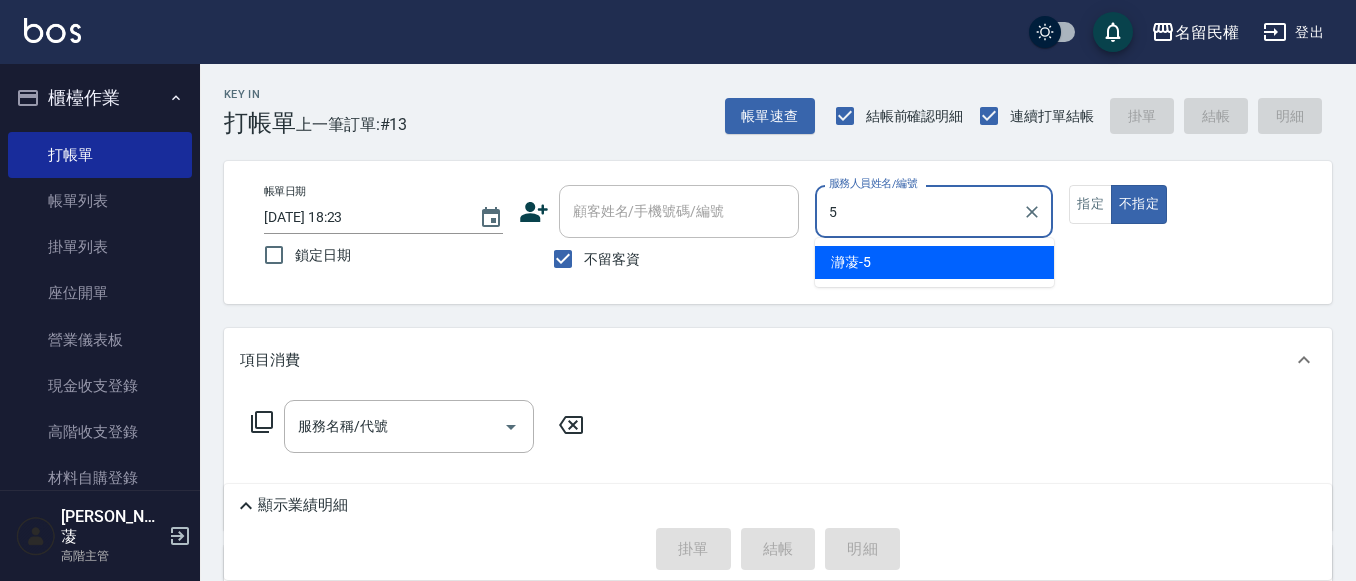 type on "瀞蓤-5" 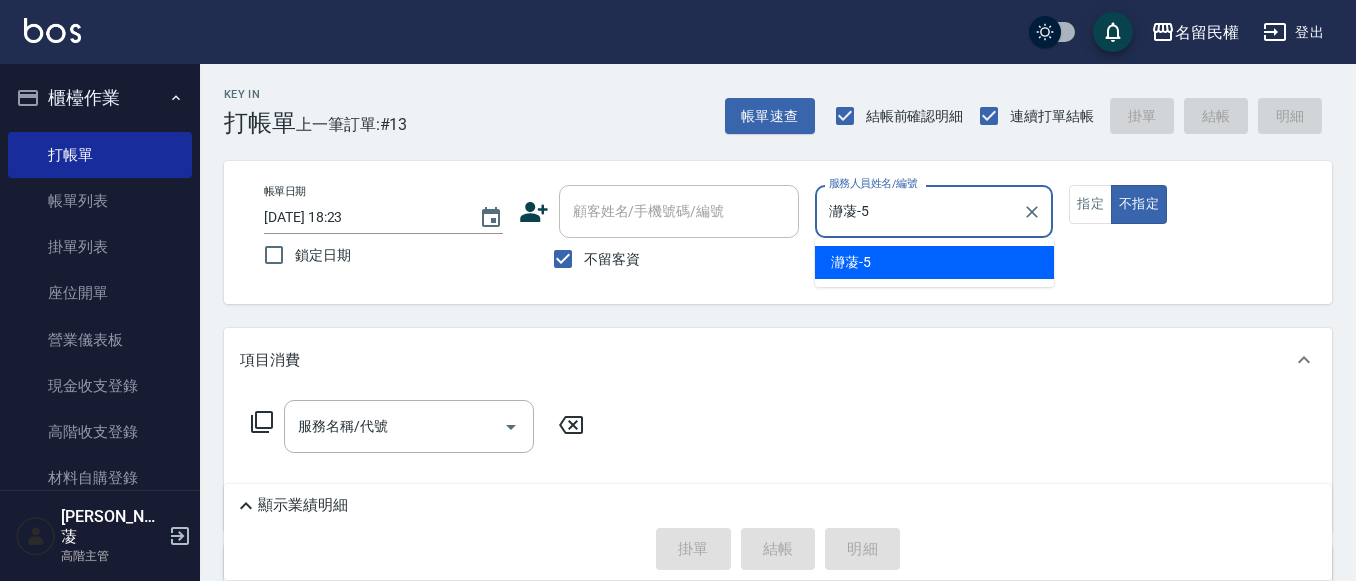 type on "false" 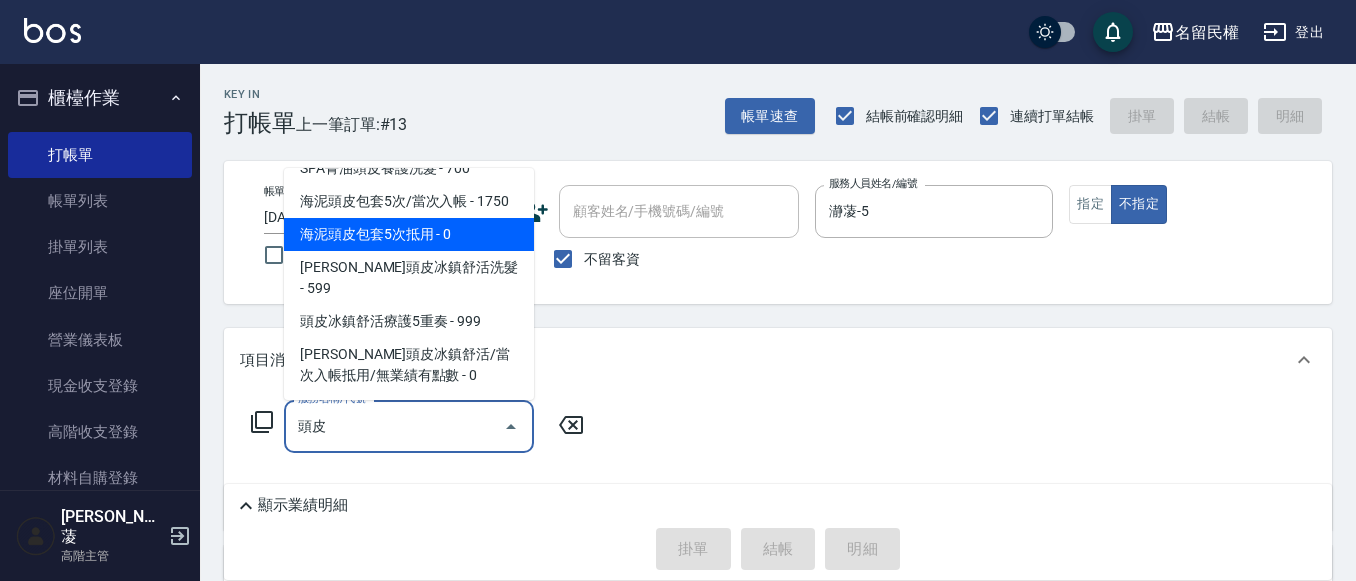 scroll, scrollTop: 300, scrollLeft: 0, axis: vertical 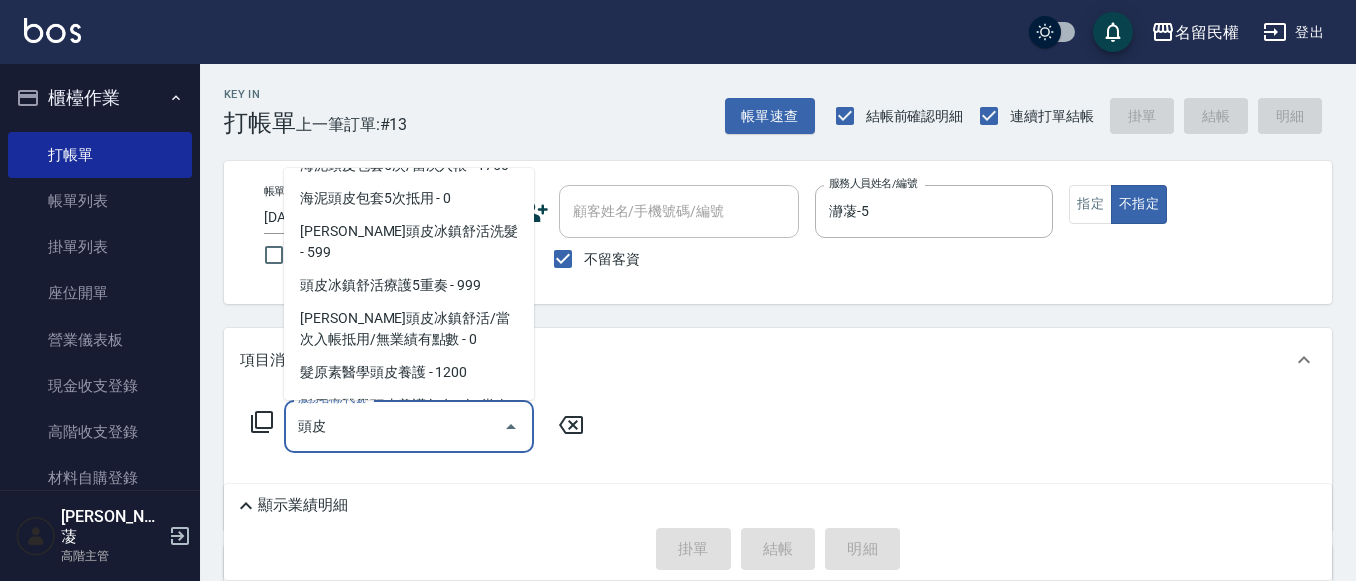 click on "頭皮滋養 - 450" at bounding box center (409, -42) 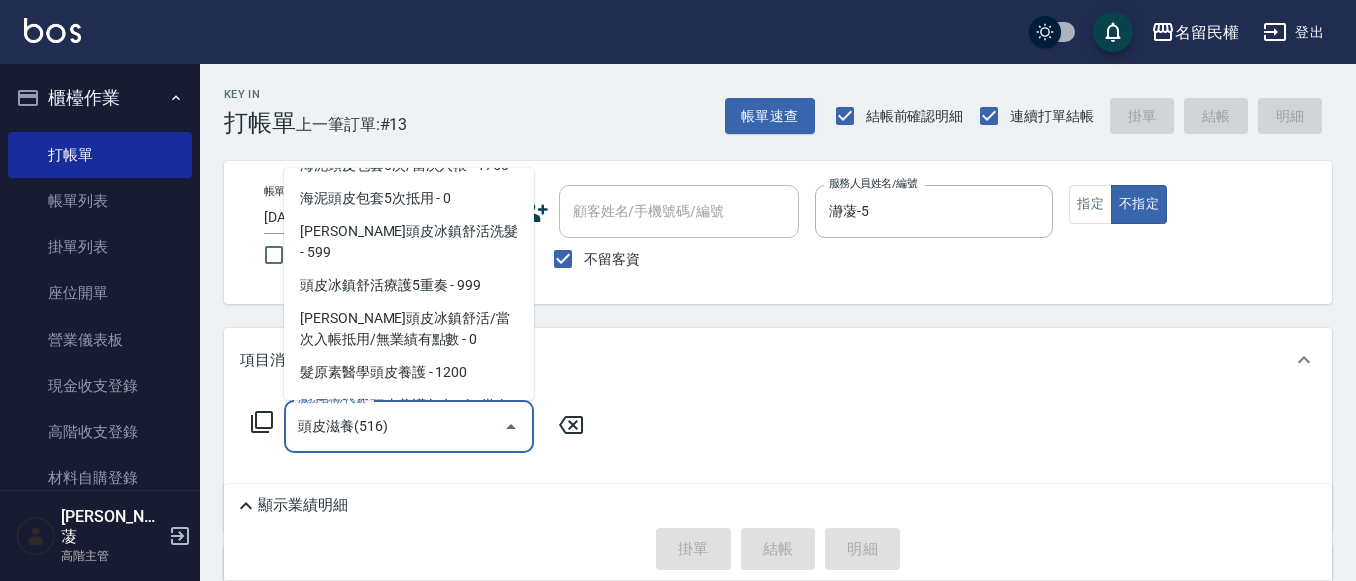 scroll, scrollTop: 0, scrollLeft: 0, axis: both 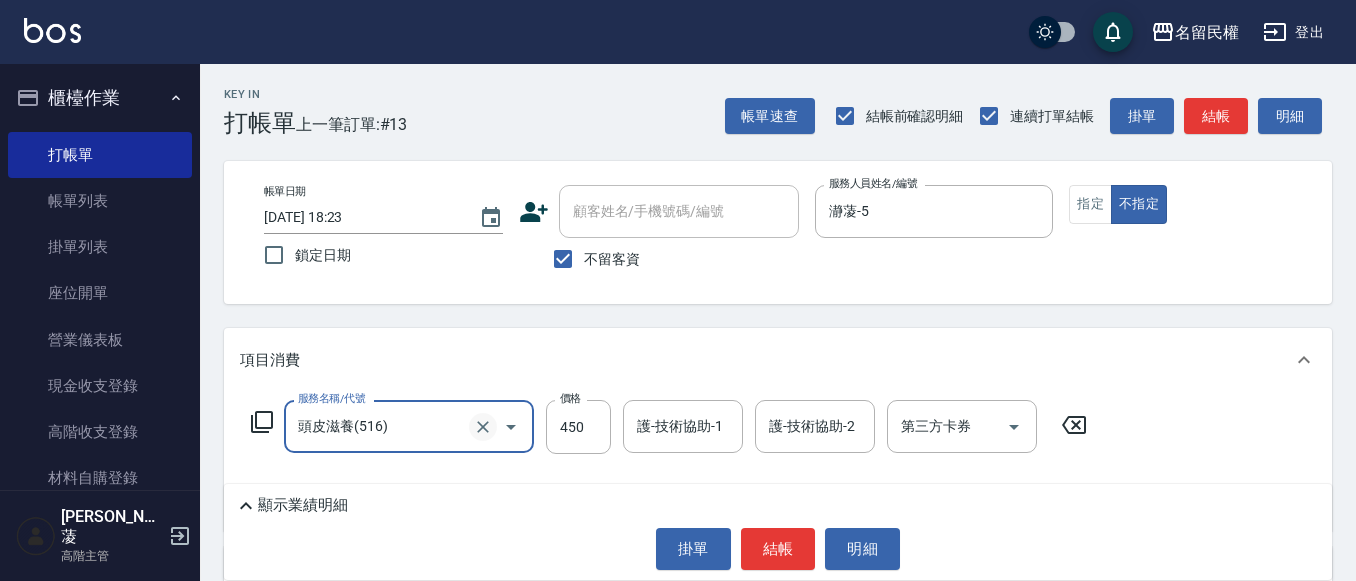 click at bounding box center [483, 427] 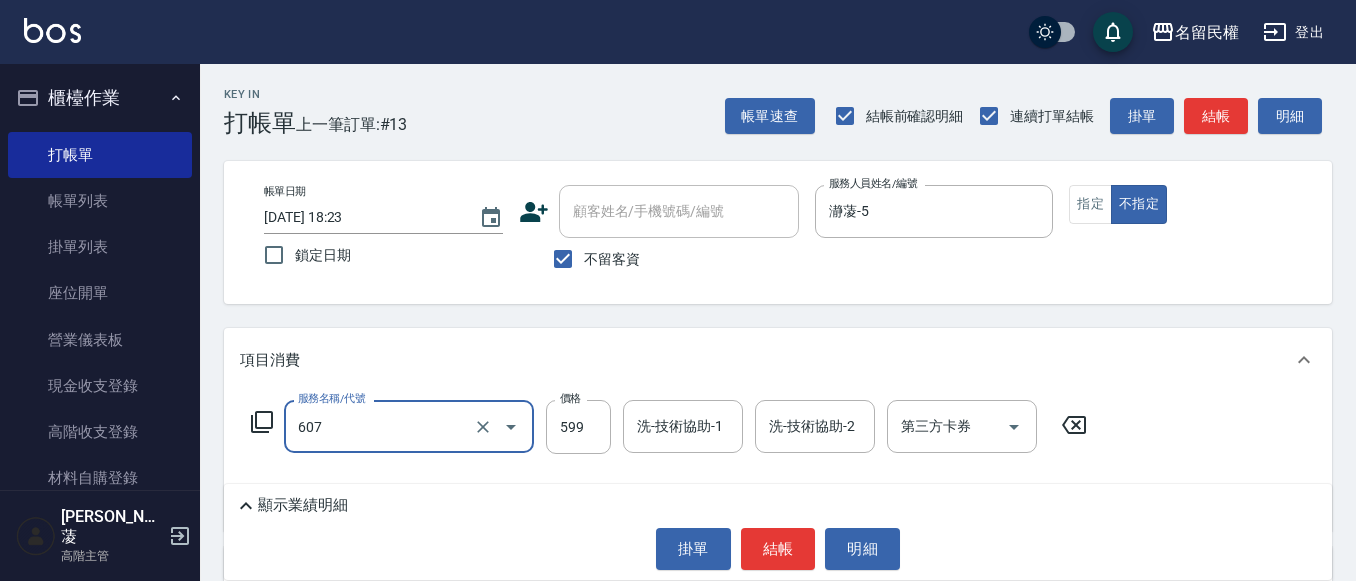 type on "仲夏頭皮冰鎮舒活洗髮(607)" 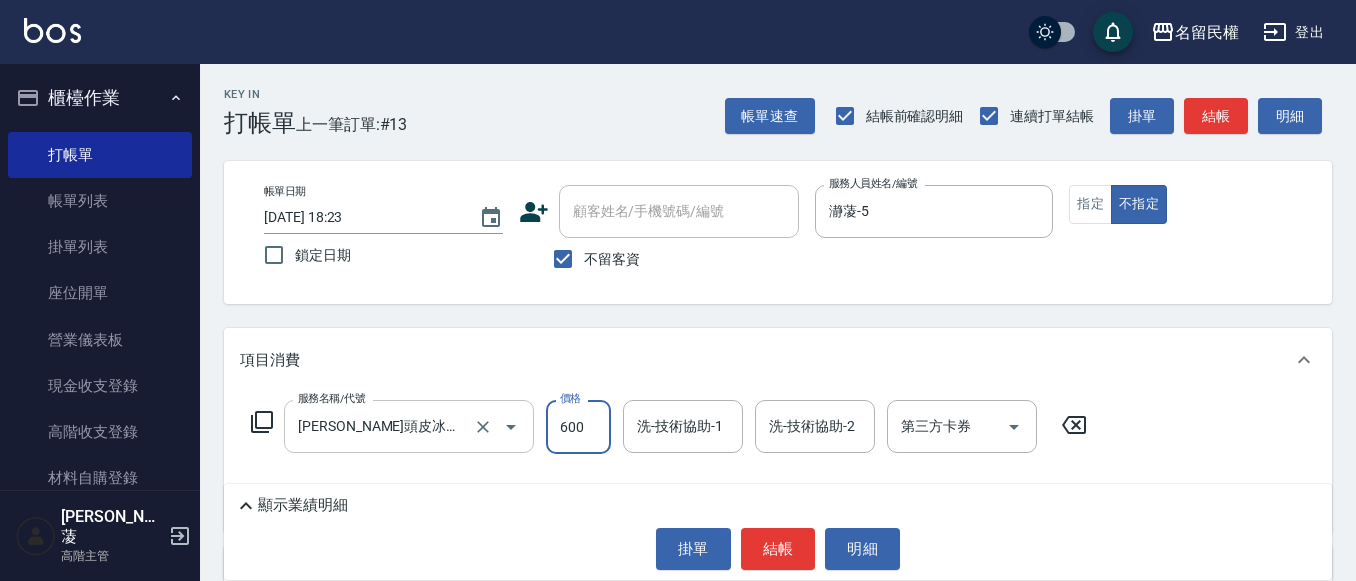 type on "600" 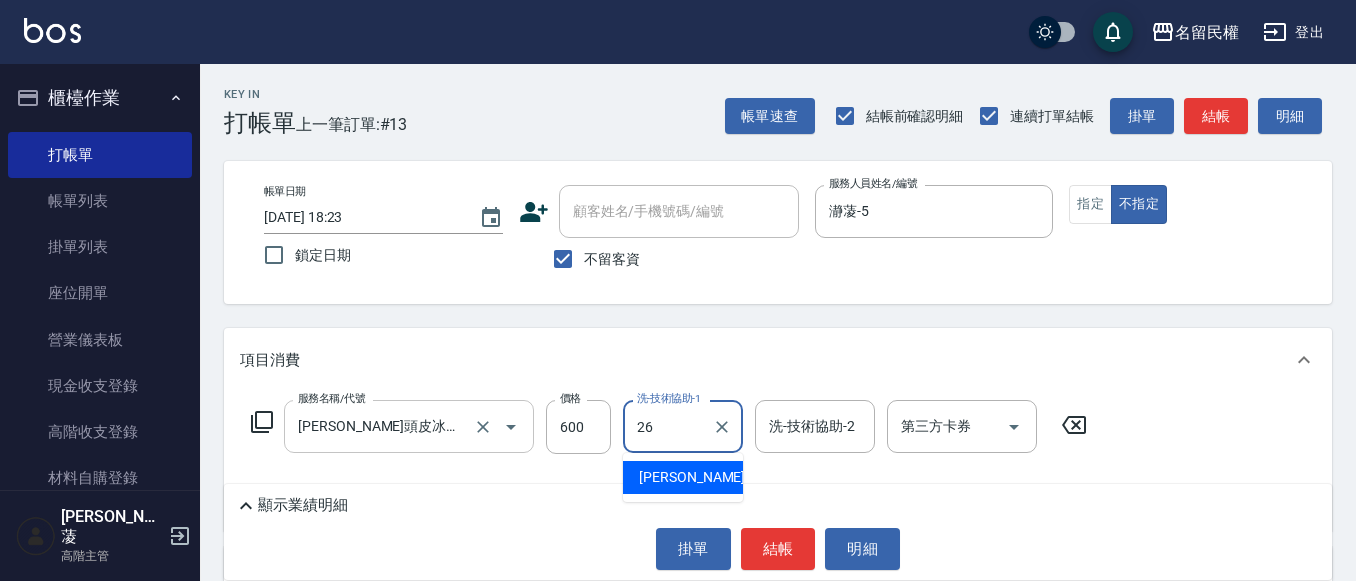 type on "沅莘-26" 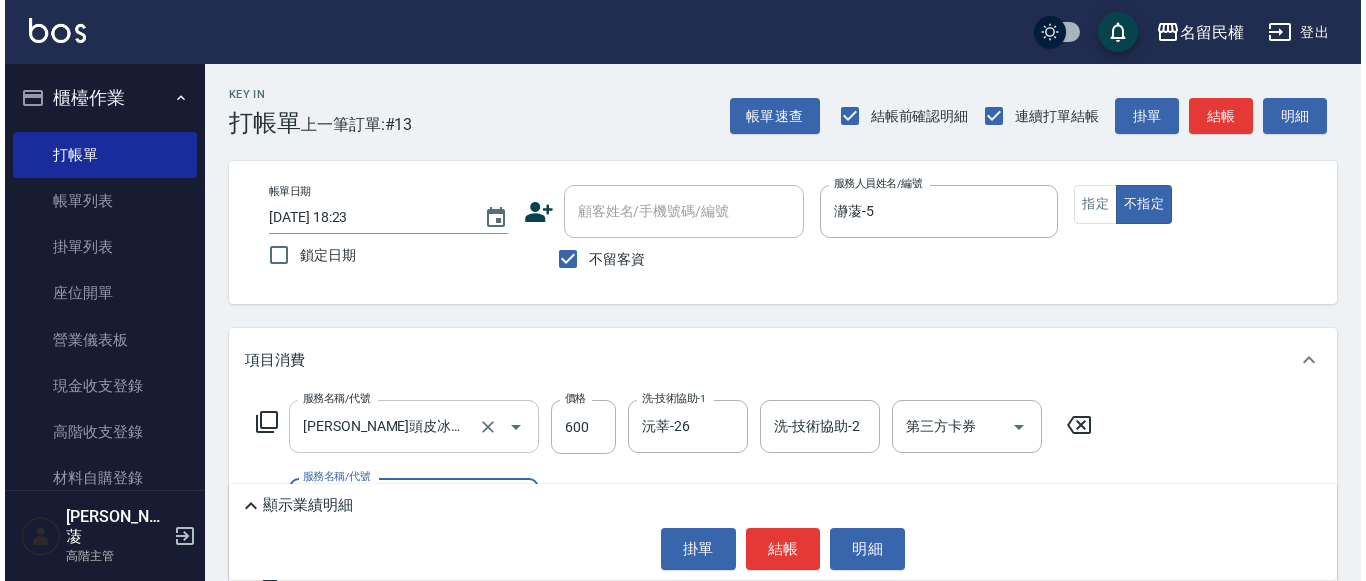 scroll, scrollTop: 0, scrollLeft: 0, axis: both 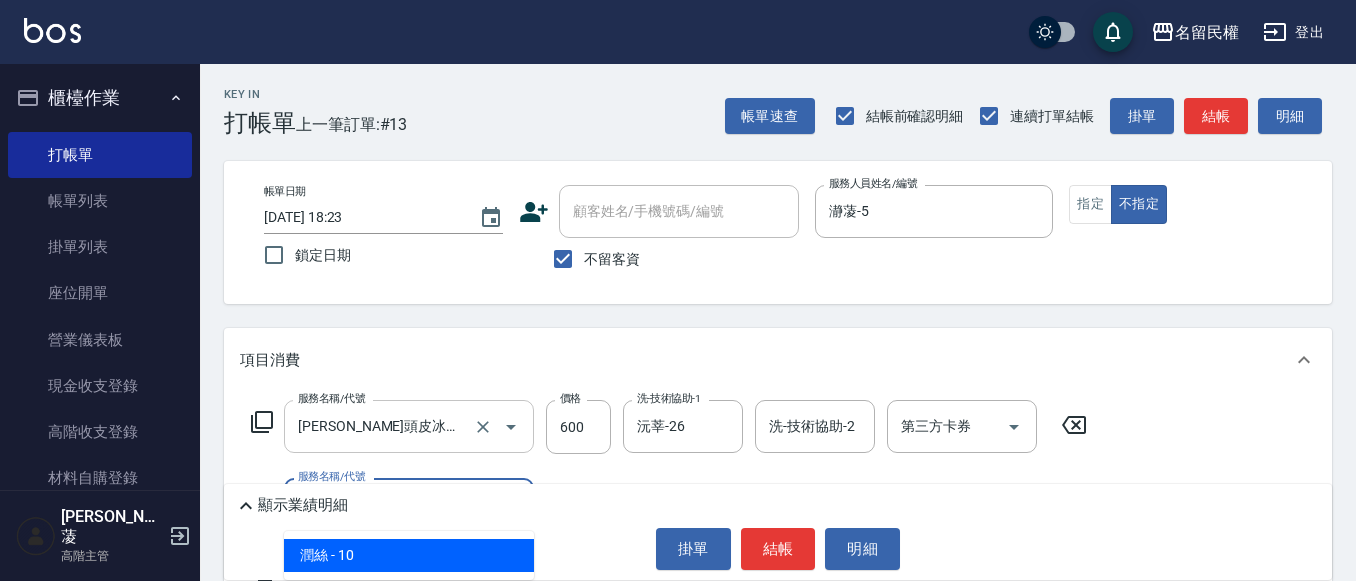 type on "潤絲(701)" 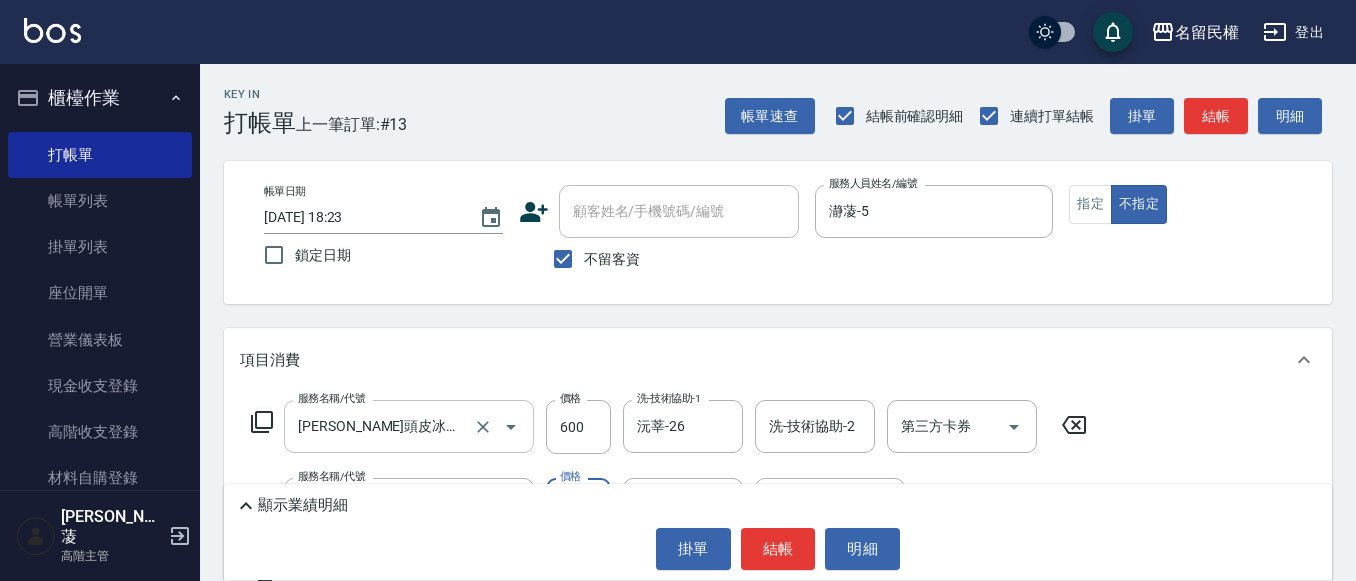 type on "30" 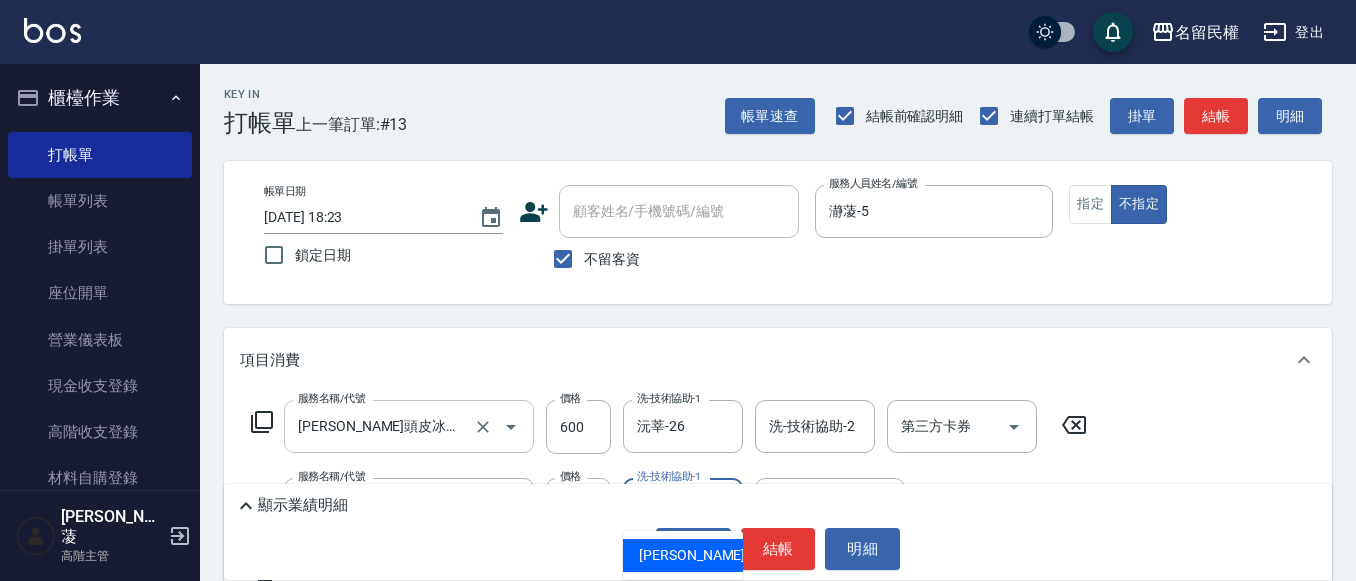 type on "沅莘-26" 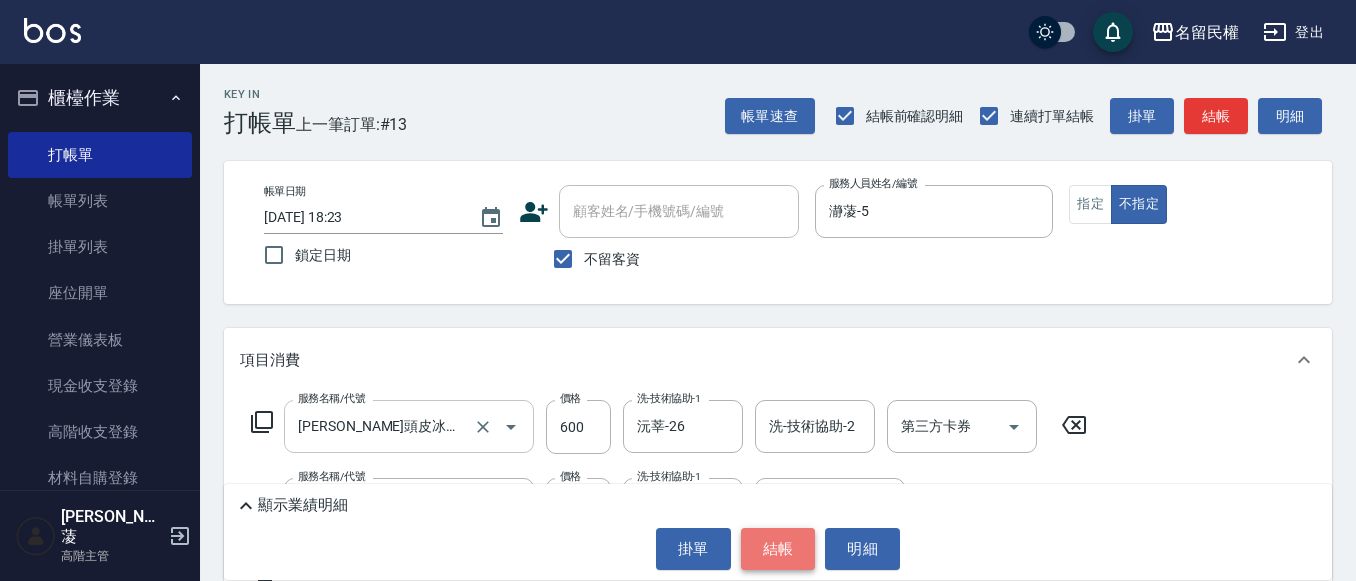 drag, startPoint x: 797, startPoint y: 558, endPoint x: 793, endPoint y: 536, distance: 22.36068 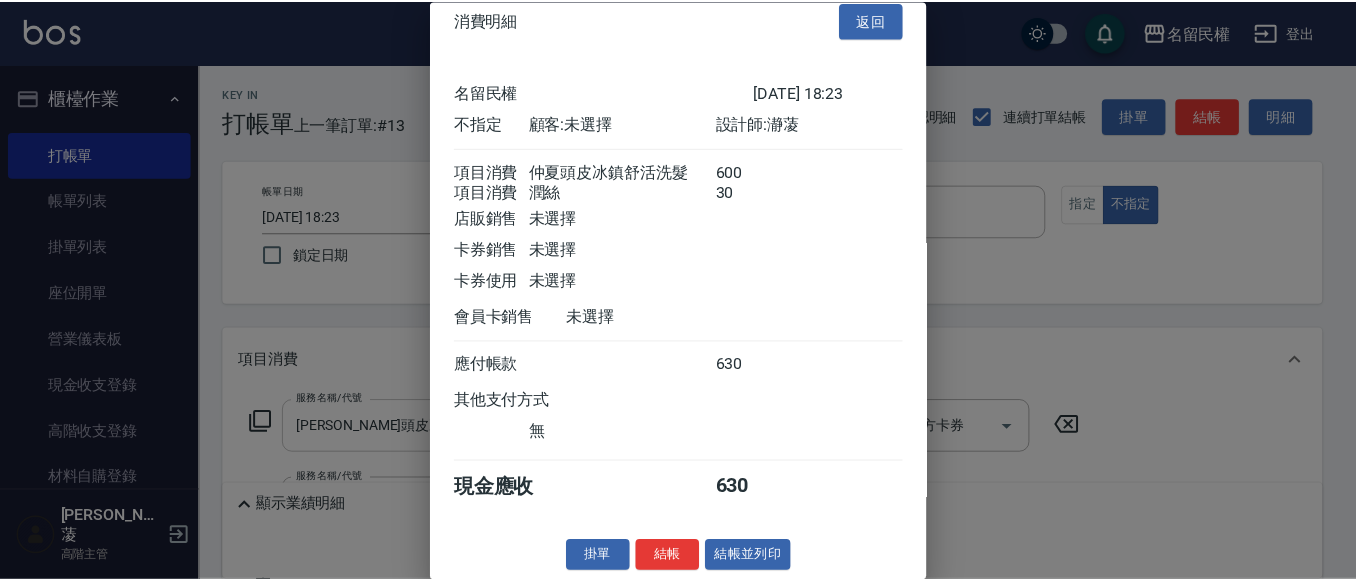 scroll, scrollTop: 50, scrollLeft: 0, axis: vertical 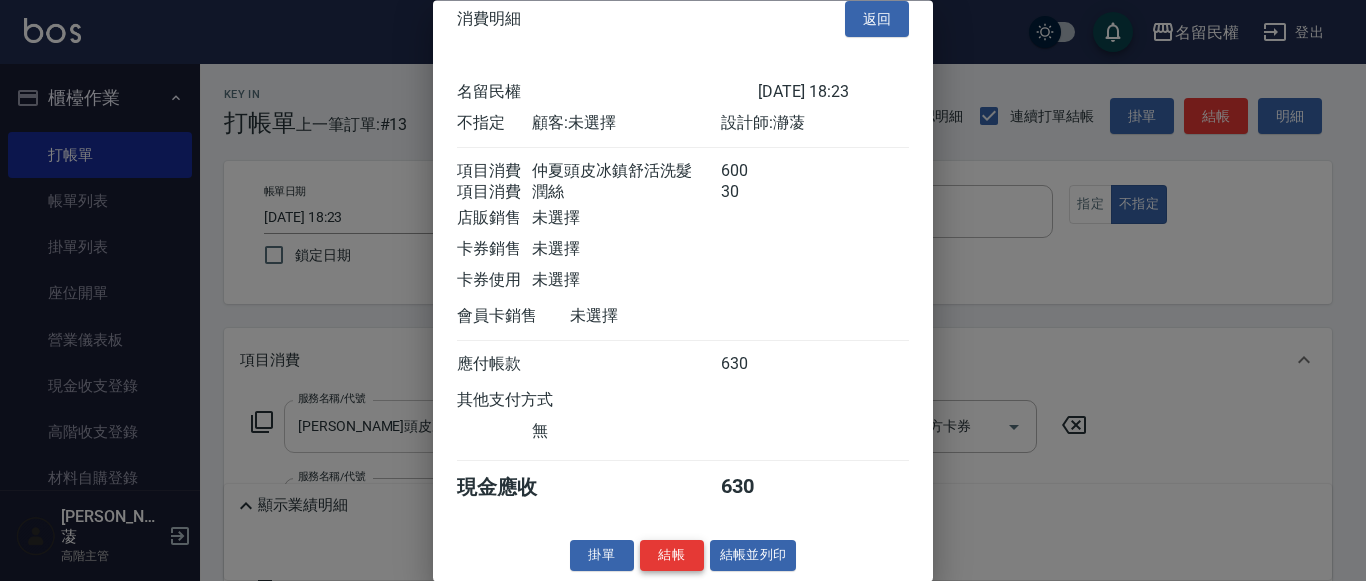 click on "結帳" at bounding box center (672, 556) 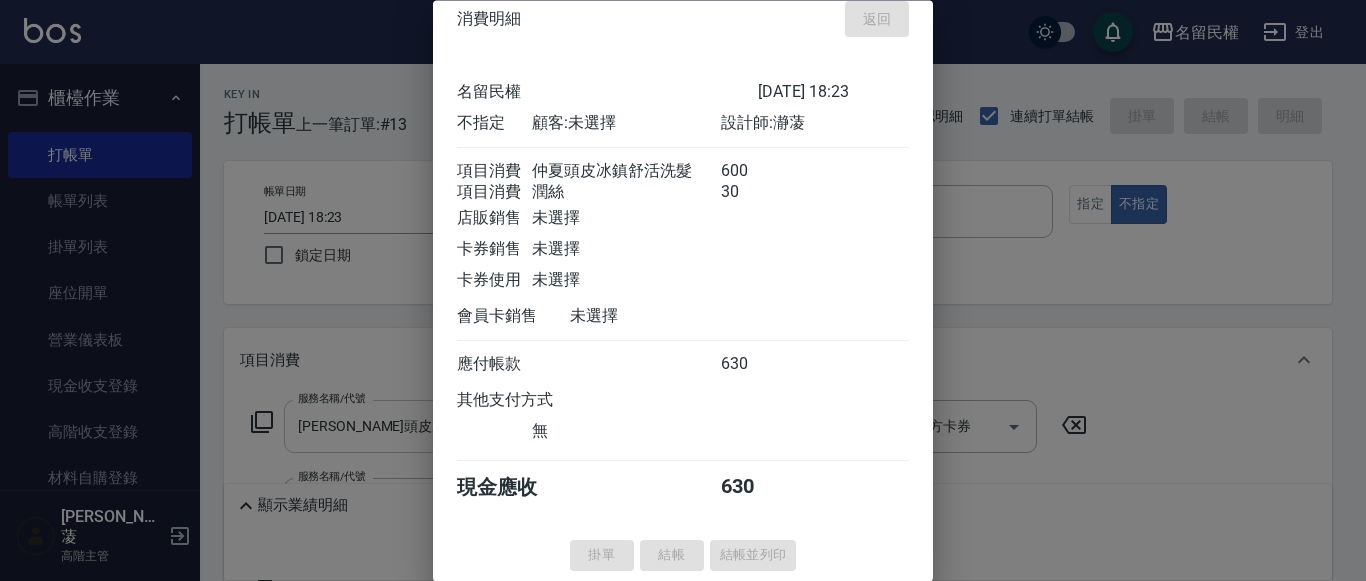 type on "2025/07/16 18:49" 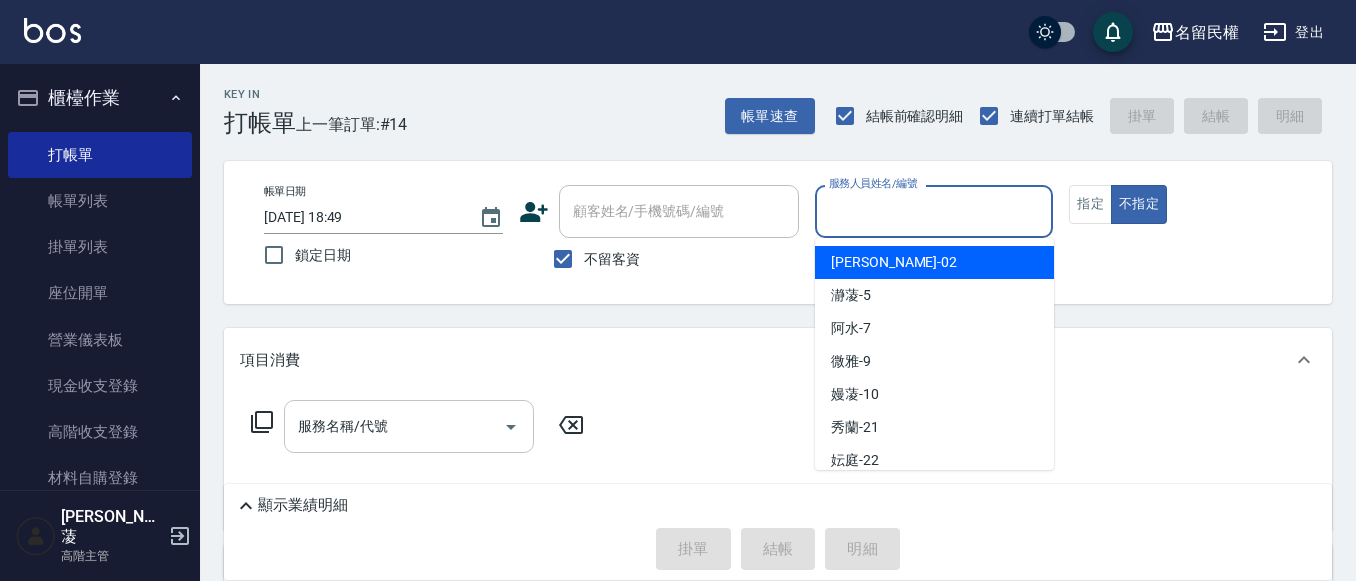 click on "服務人員姓名/編號" at bounding box center [934, 211] 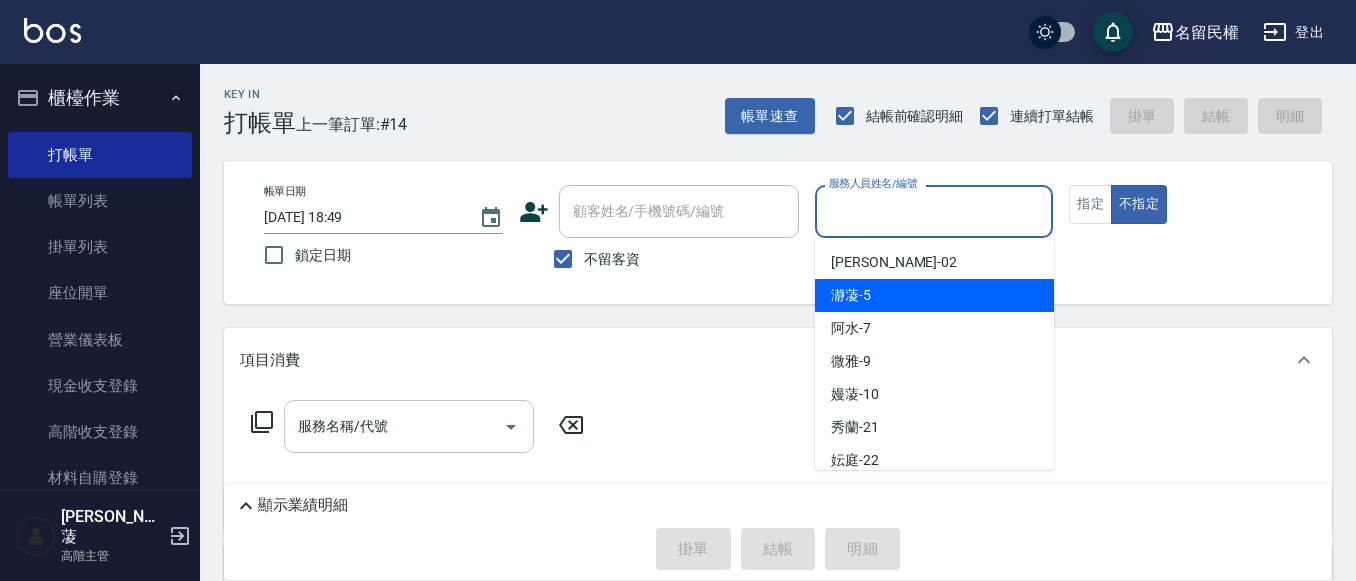 click on "瀞蓤 -5" at bounding box center [934, 295] 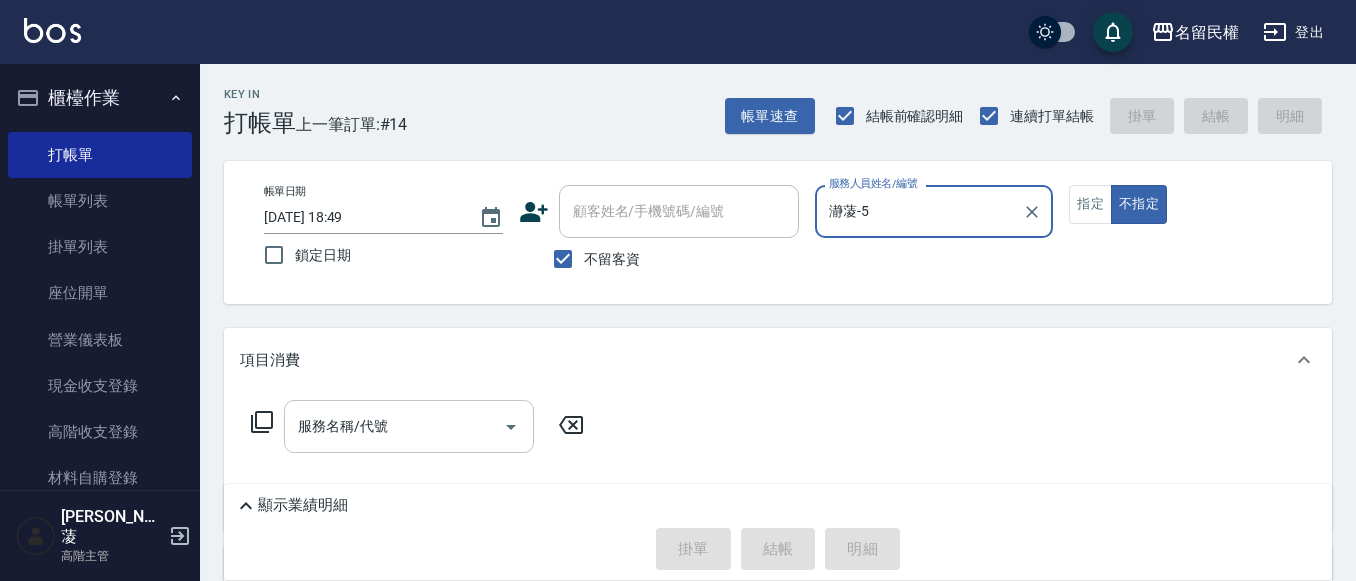 click on "服務名稱/代號" at bounding box center (409, 426) 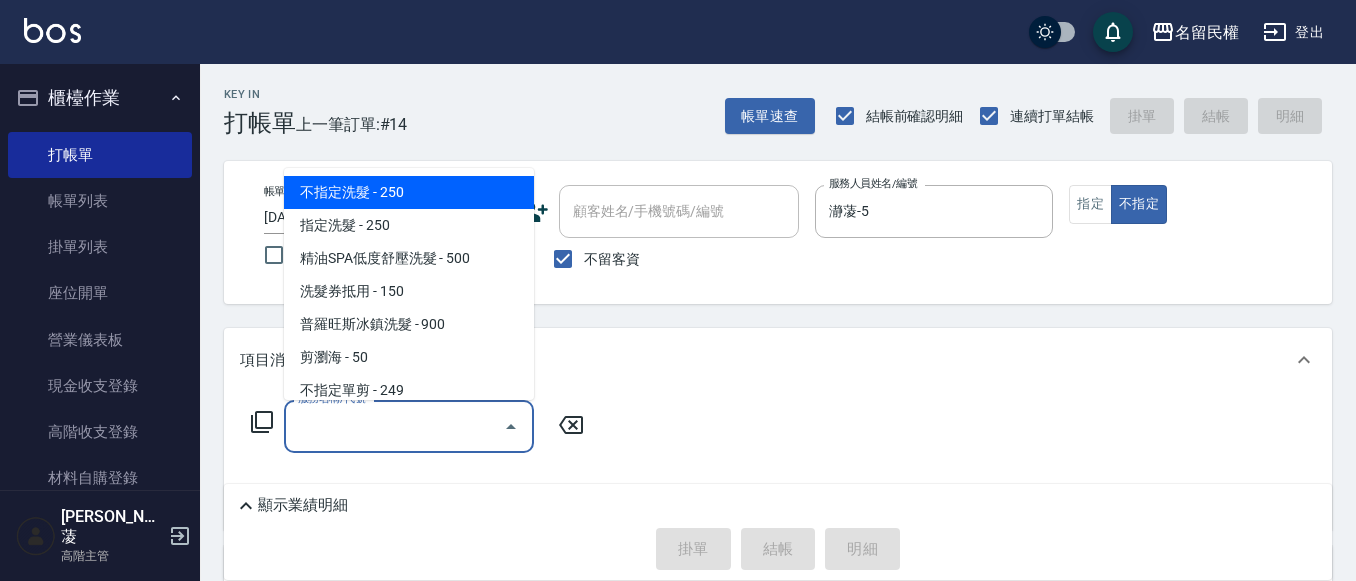 click on "不指定洗髮 - 250" at bounding box center [409, 192] 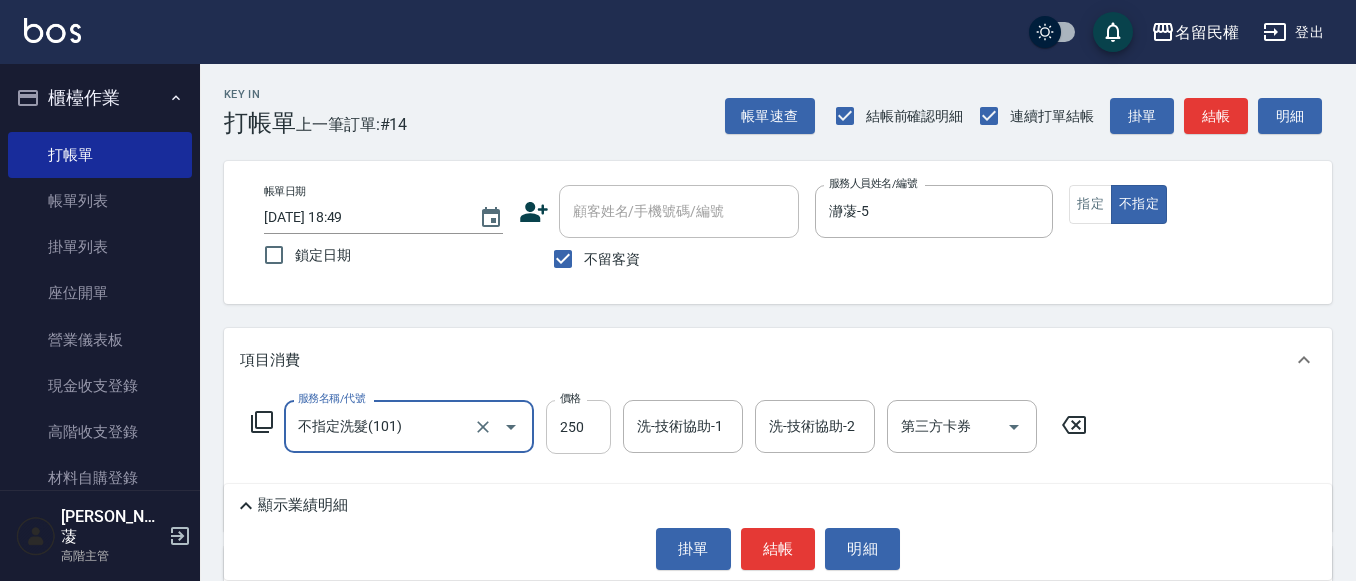 click on "250" at bounding box center (578, 427) 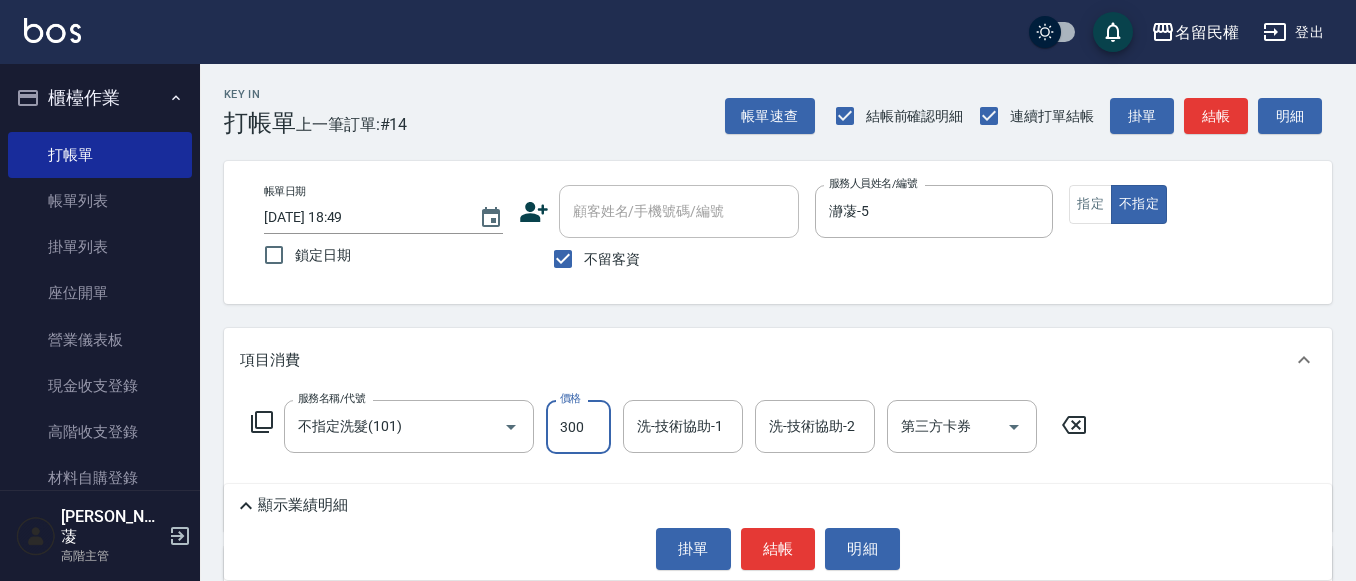 type on "300" 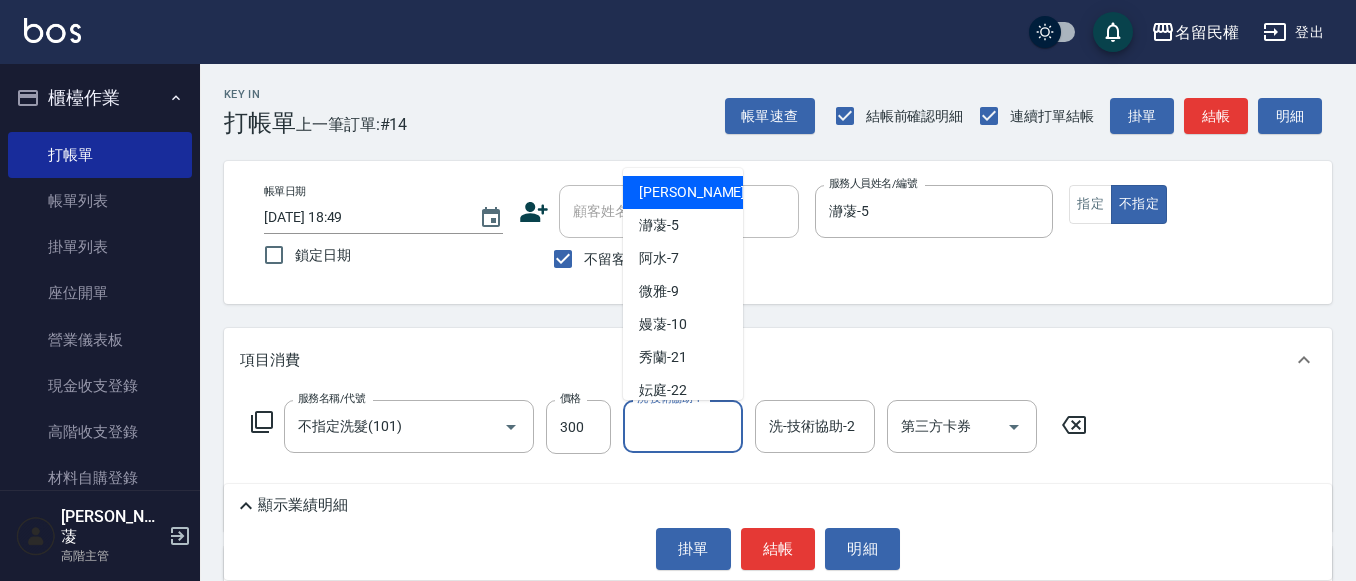 click on "洗-技術協助-1" at bounding box center [683, 426] 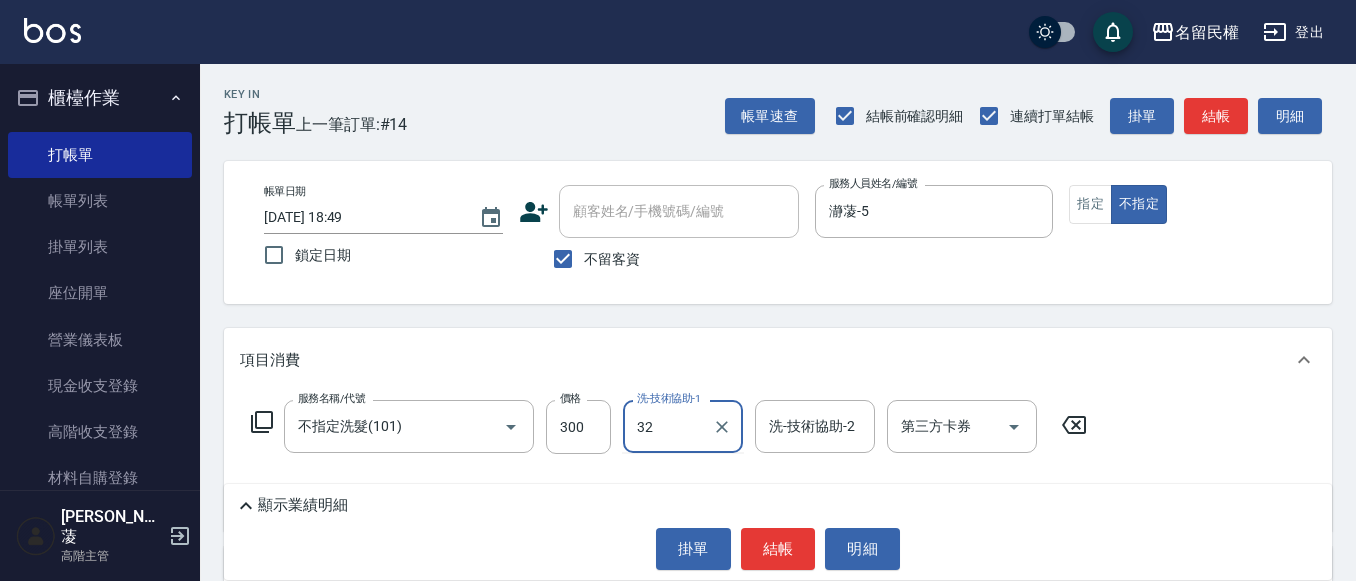 type on "3" 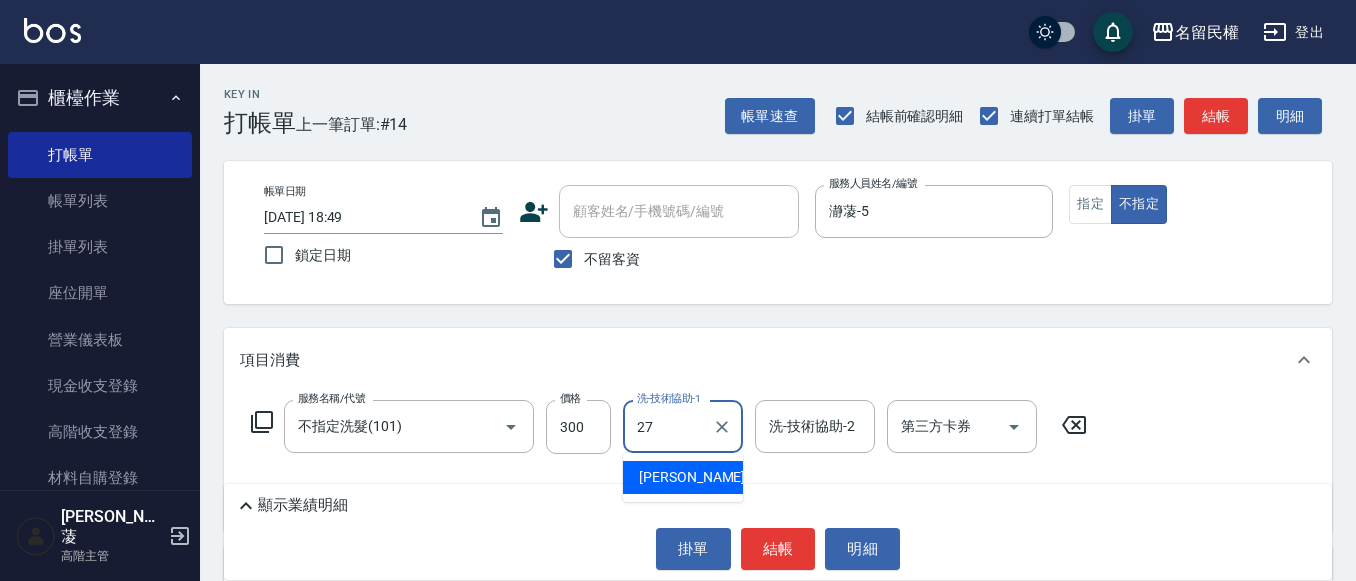 type on "妍蓁-27" 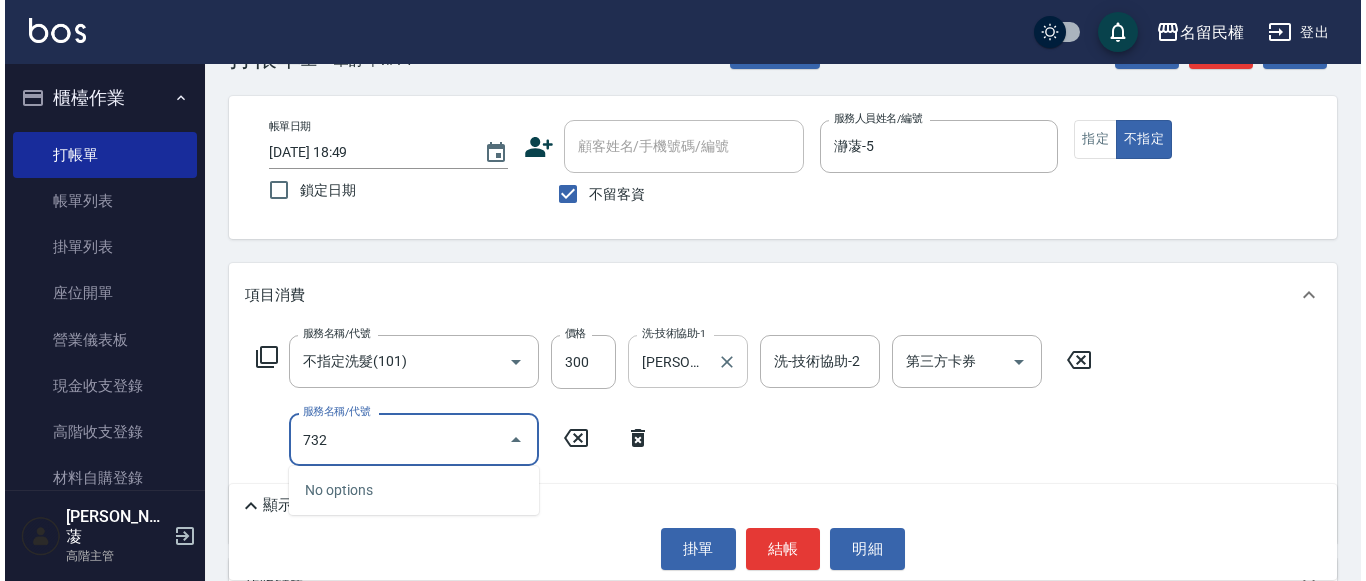 scroll, scrollTop: 100, scrollLeft: 0, axis: vertical 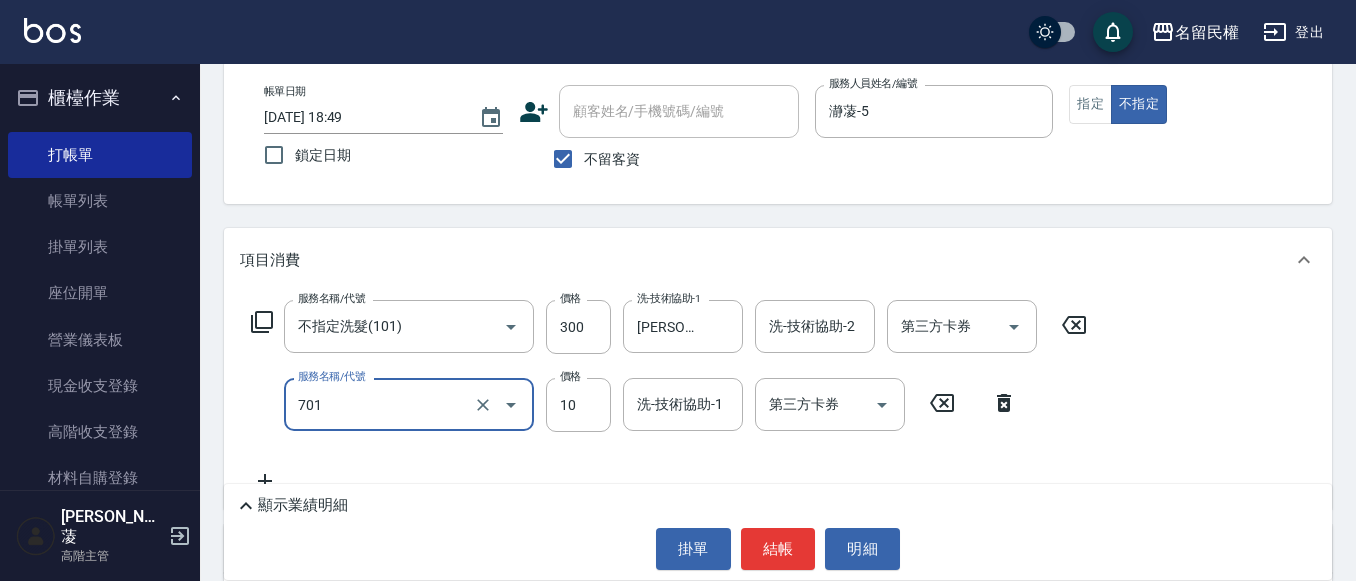 type on "潤絲(701)" 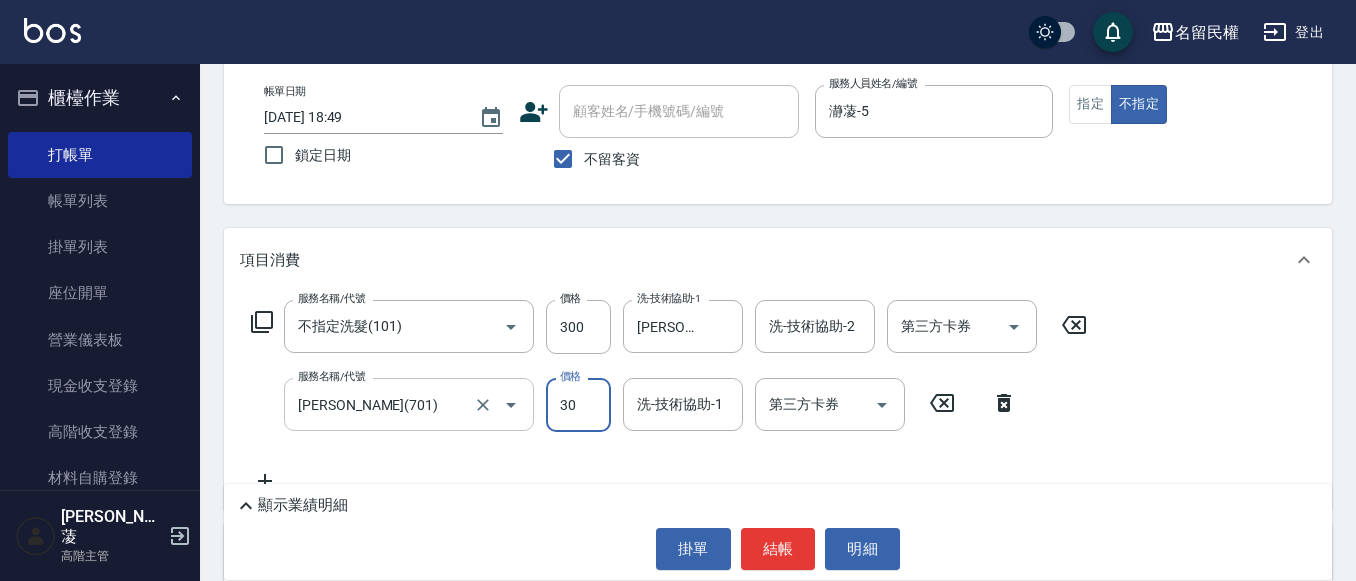 type on "30" 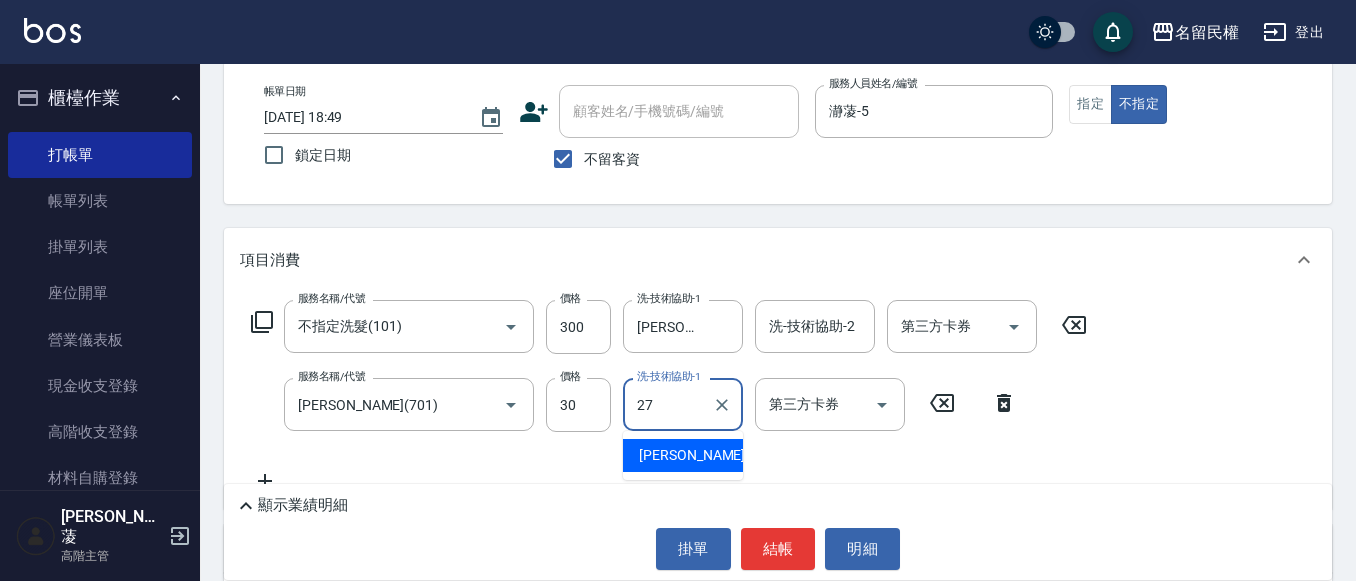 type on "妍蓁-27" 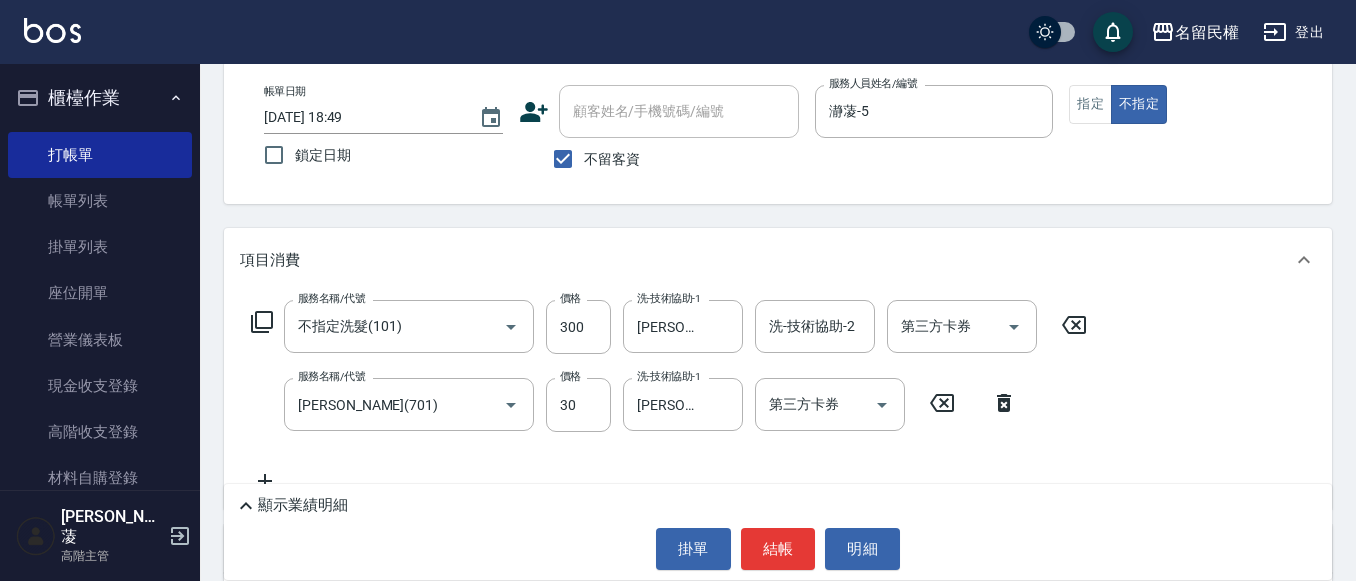 click on "帳單日期 2025/07/16 18:49 鎖定日期 顧客姓名/手機號碼/編號 顧客姓名/手機號碼/編號 不留客資 服務人員姓名/編號 瀞蓤-5 服務人員姓名/編號 指定 不指定" at bounding box center [778, 132] 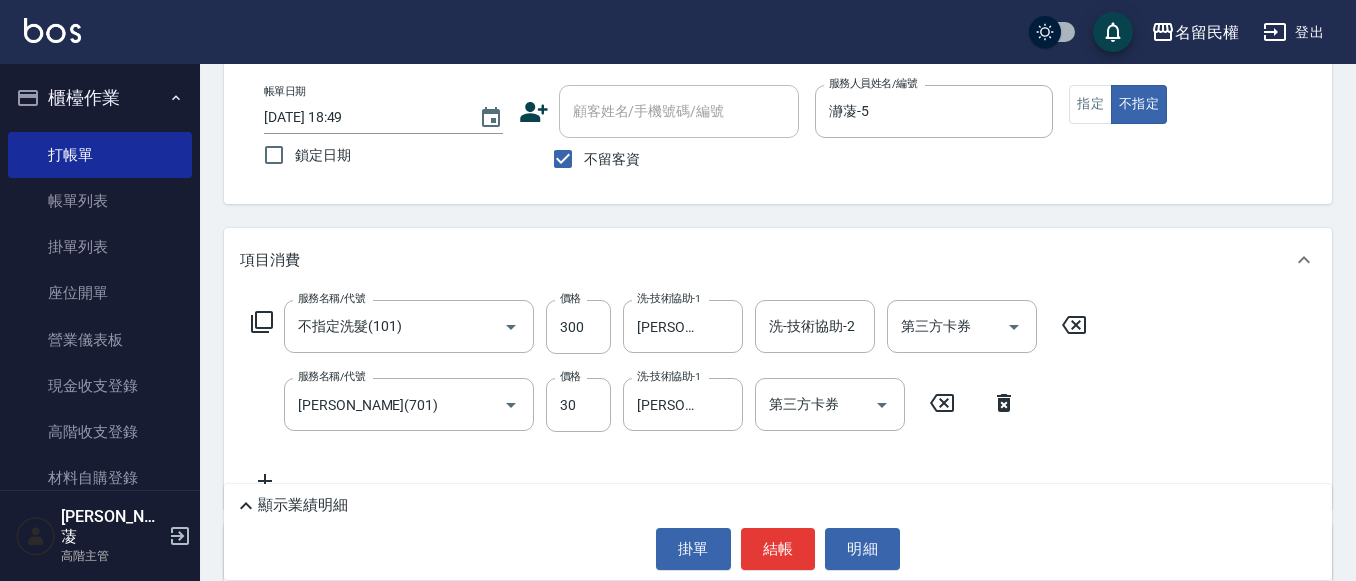 click on "掛單 結帳 明細" at bounding box center [778, 549] 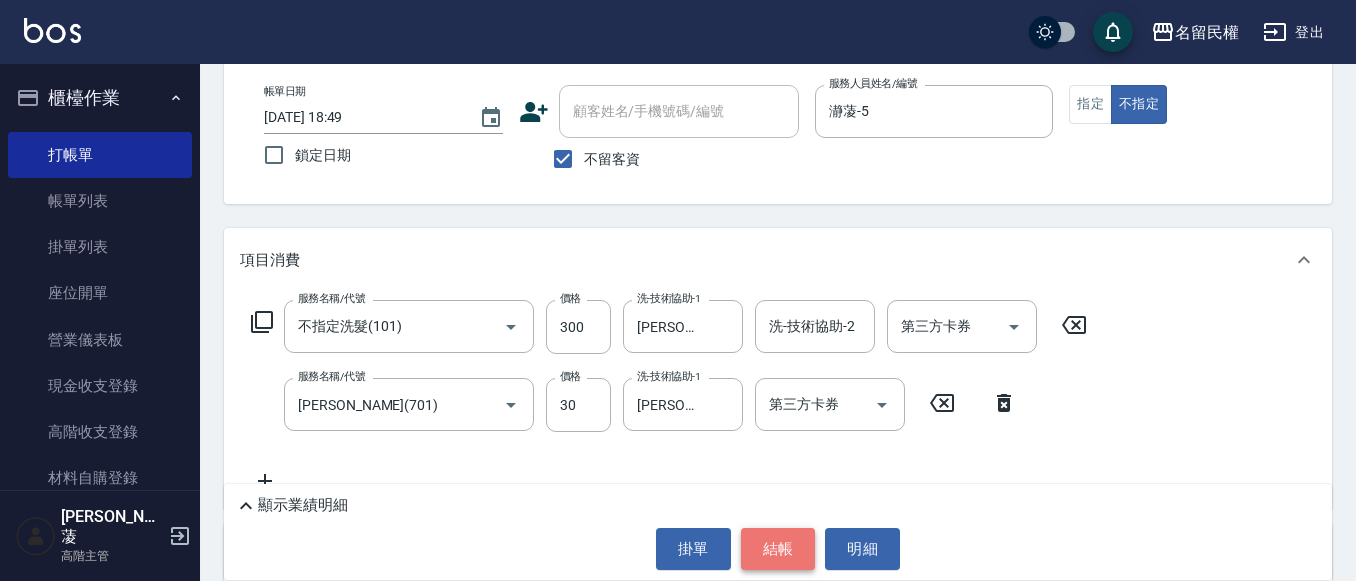 click on "結帳" at bounding box center (778, 549) 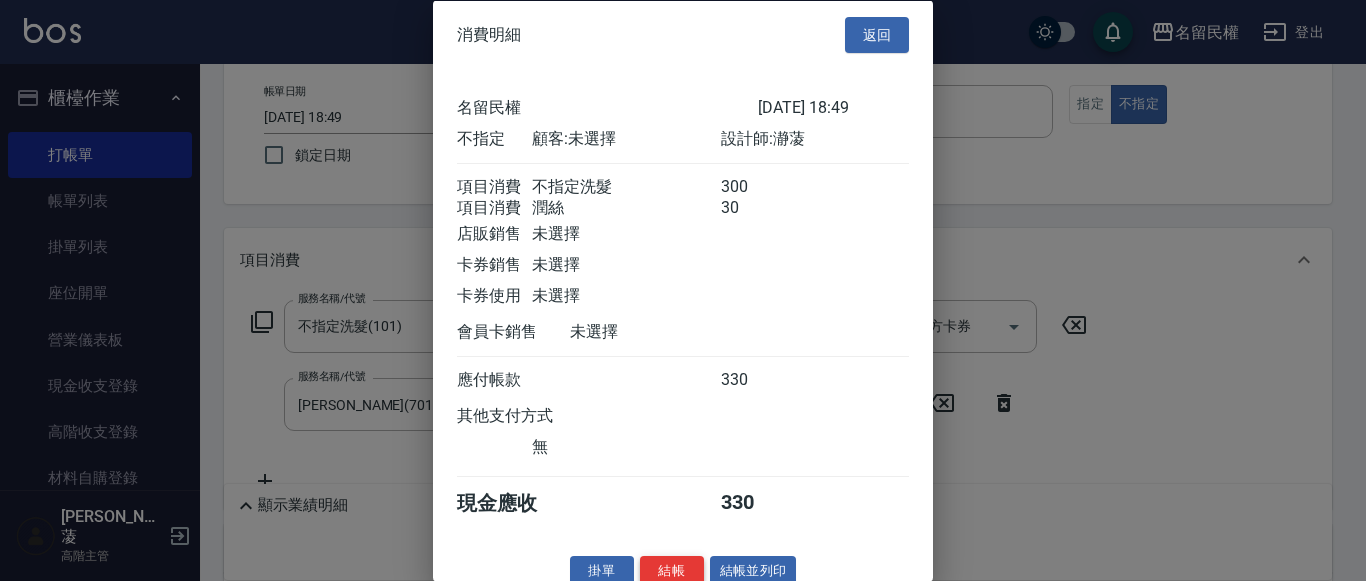 scroll, scrollTop: 50, scrollLeft: 0, axis: vertical 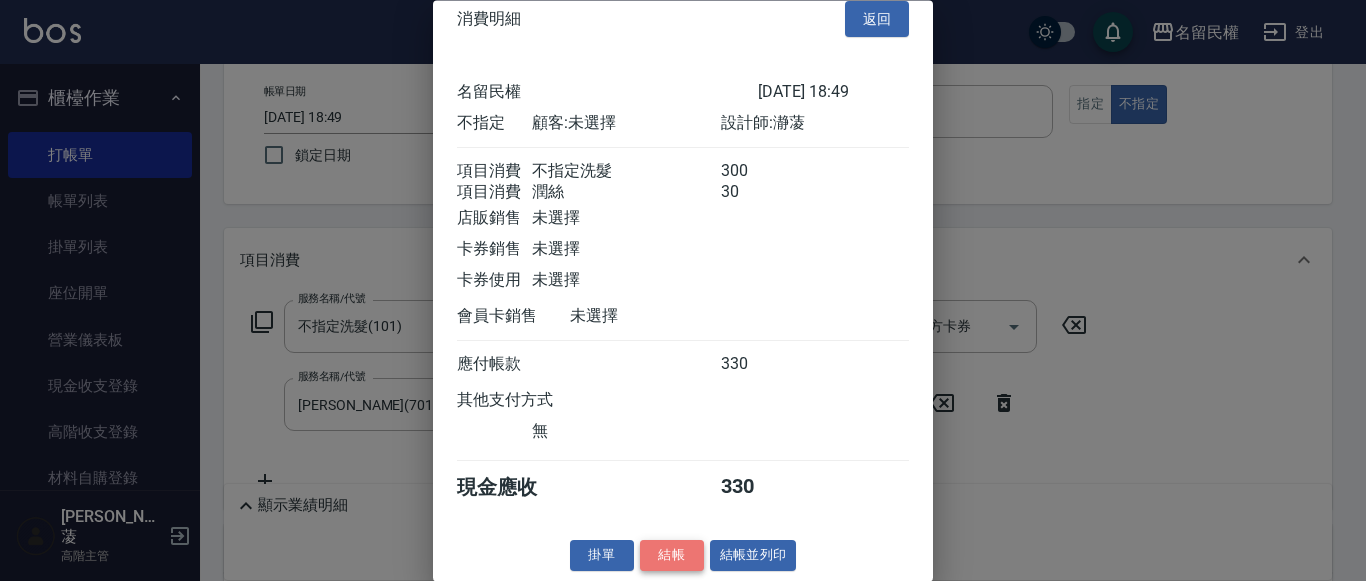 click on "結帳" at bounding box center (672, 556) 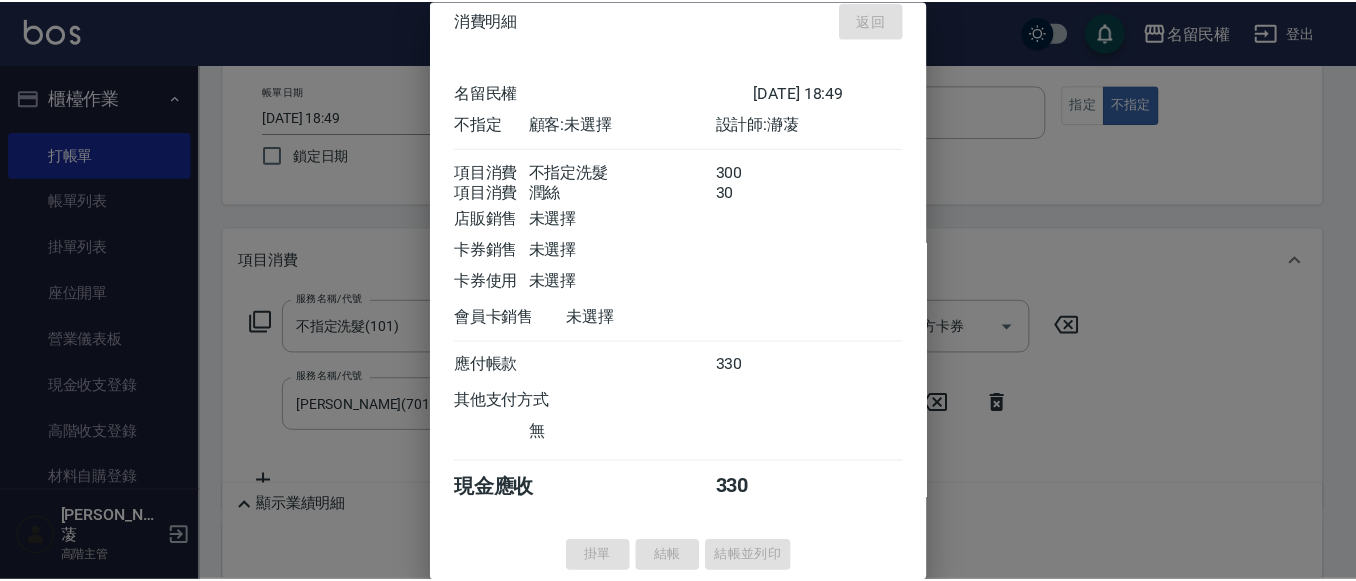 scroll, scrollTop: 0, scrollLeft: 0, axis: both 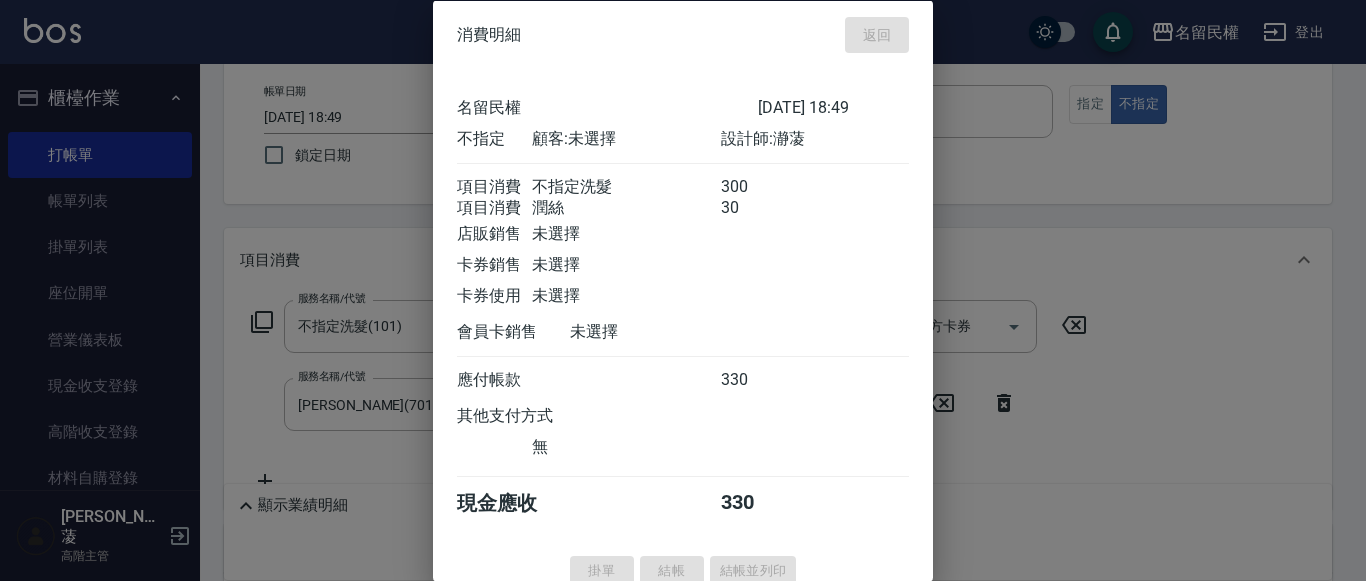 type on "2025/07/16 19:19" 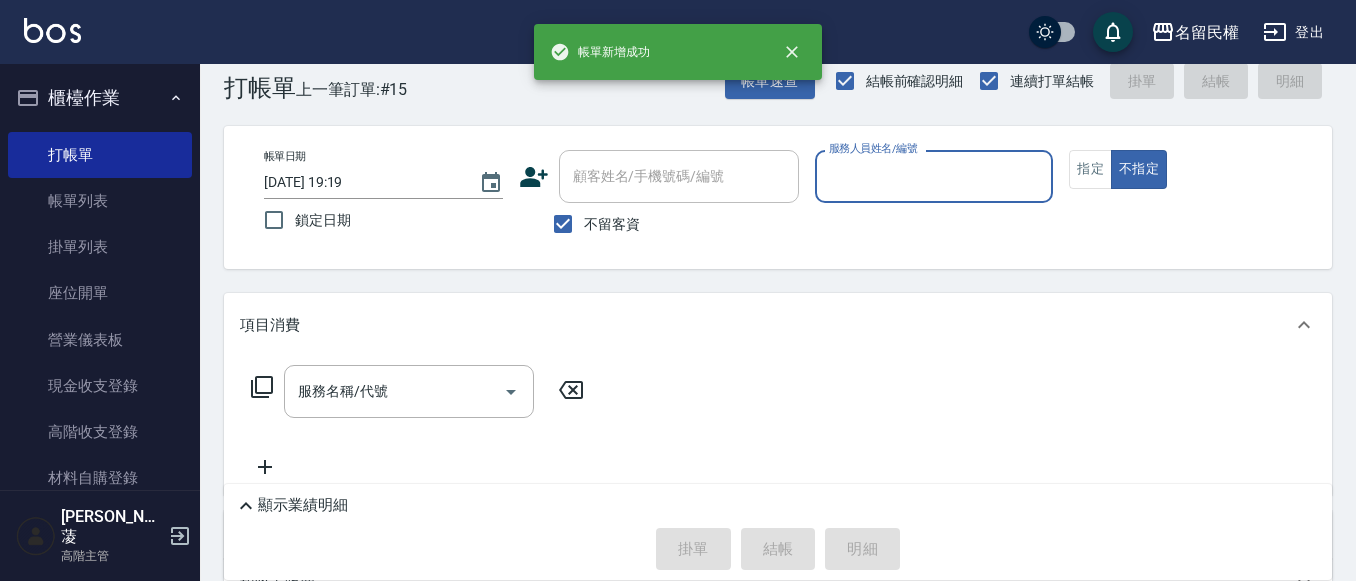 scroll, scrollTop: 0, scrollLeft: 0, axis: both 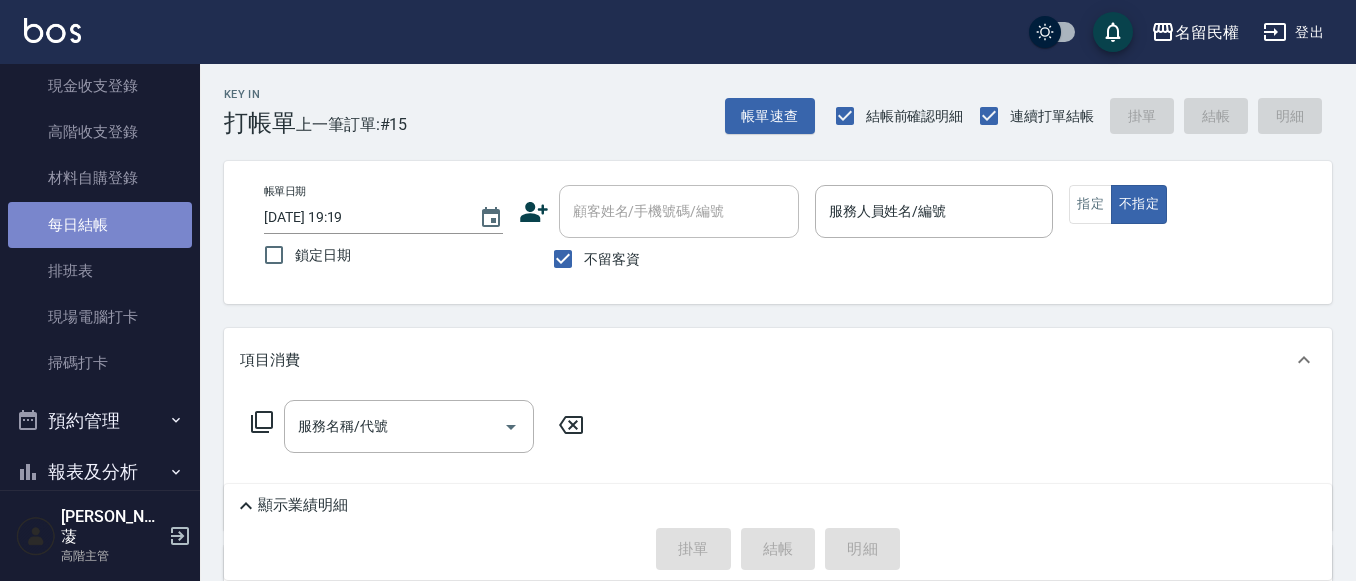 click on "每日結帳" at bounding box center [100, 225] 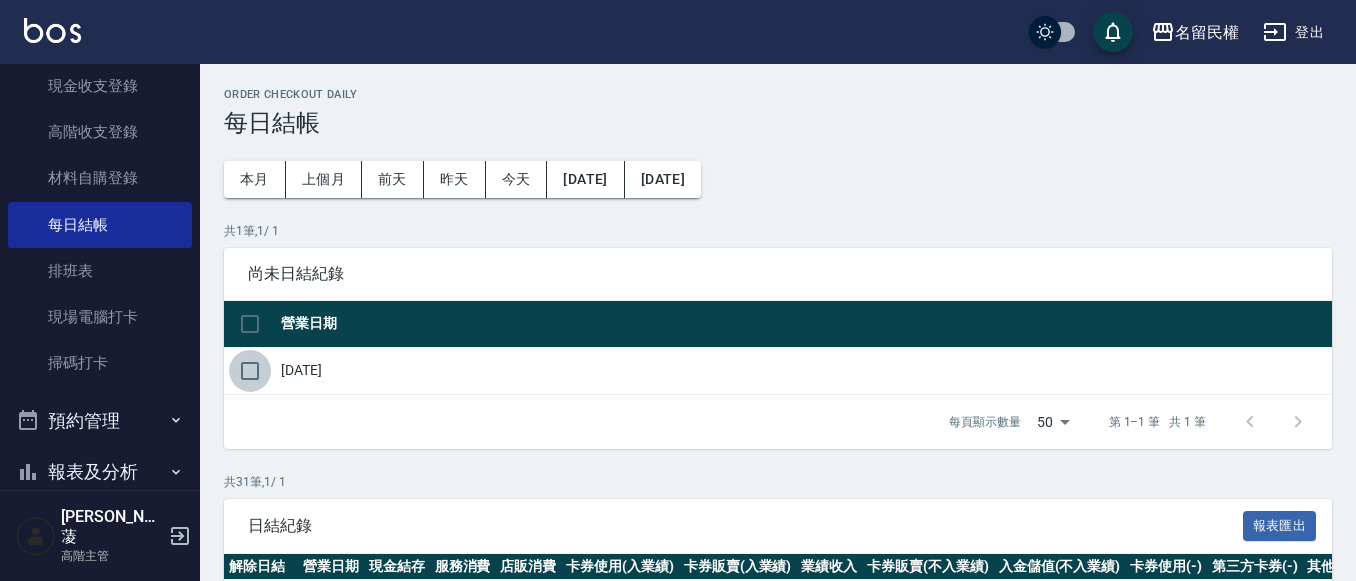click at bounding box center (250, 371) 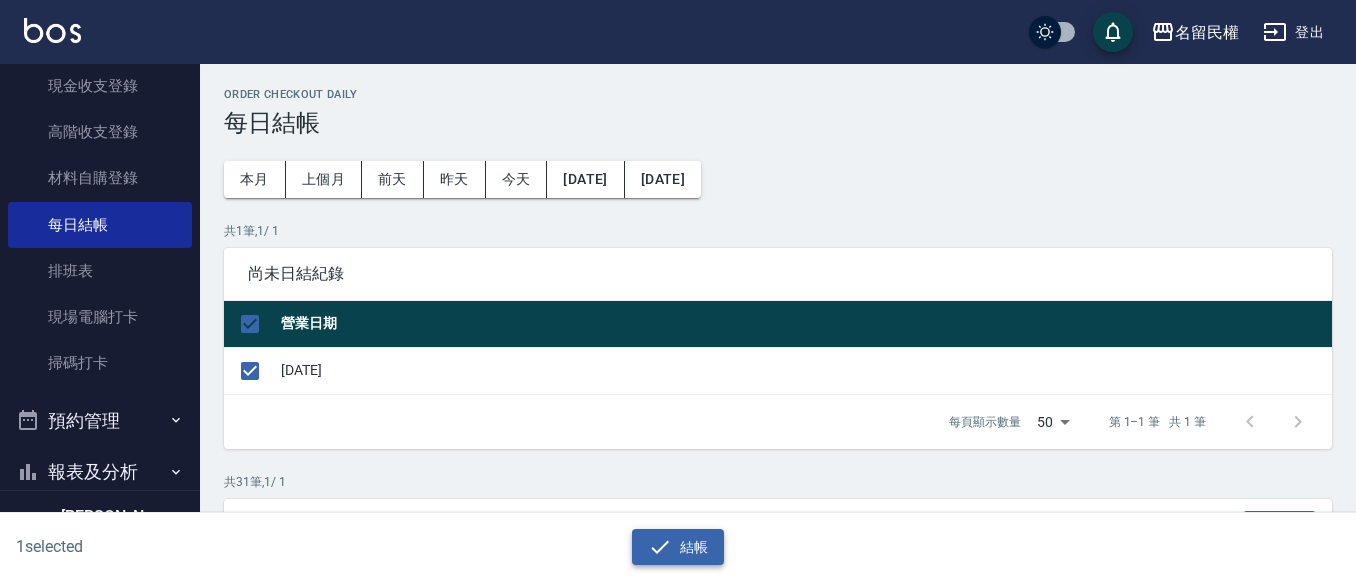click on "結帳" at bounding box center (678, 547) 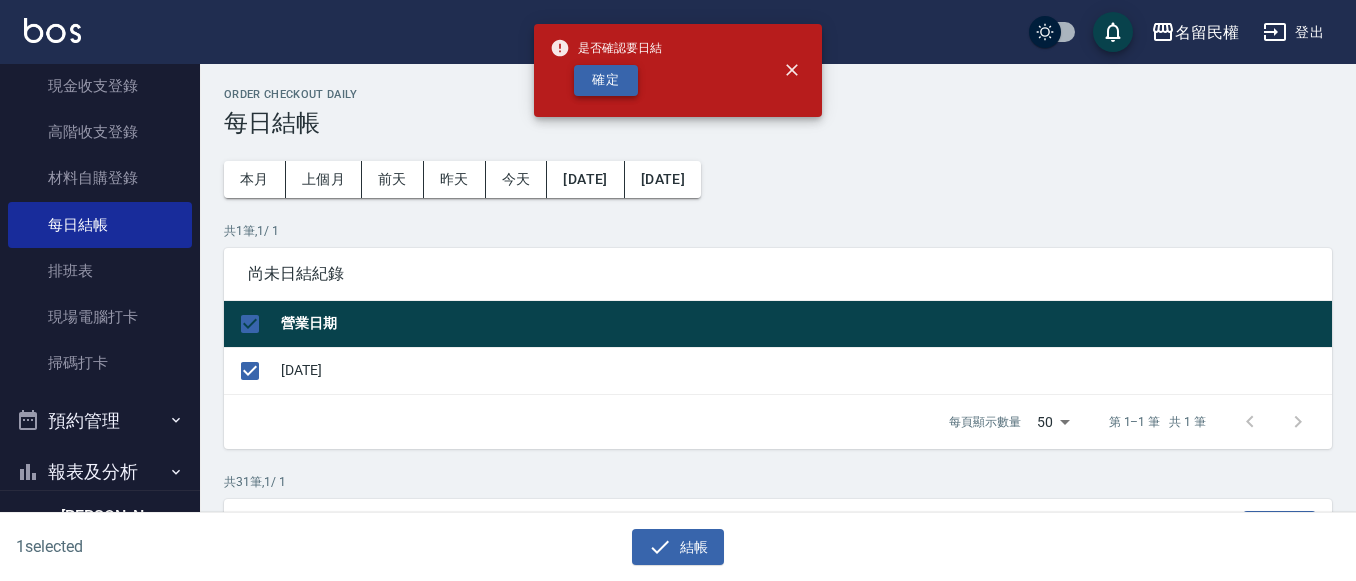 click on "確定" at bounding box center (606, 80) 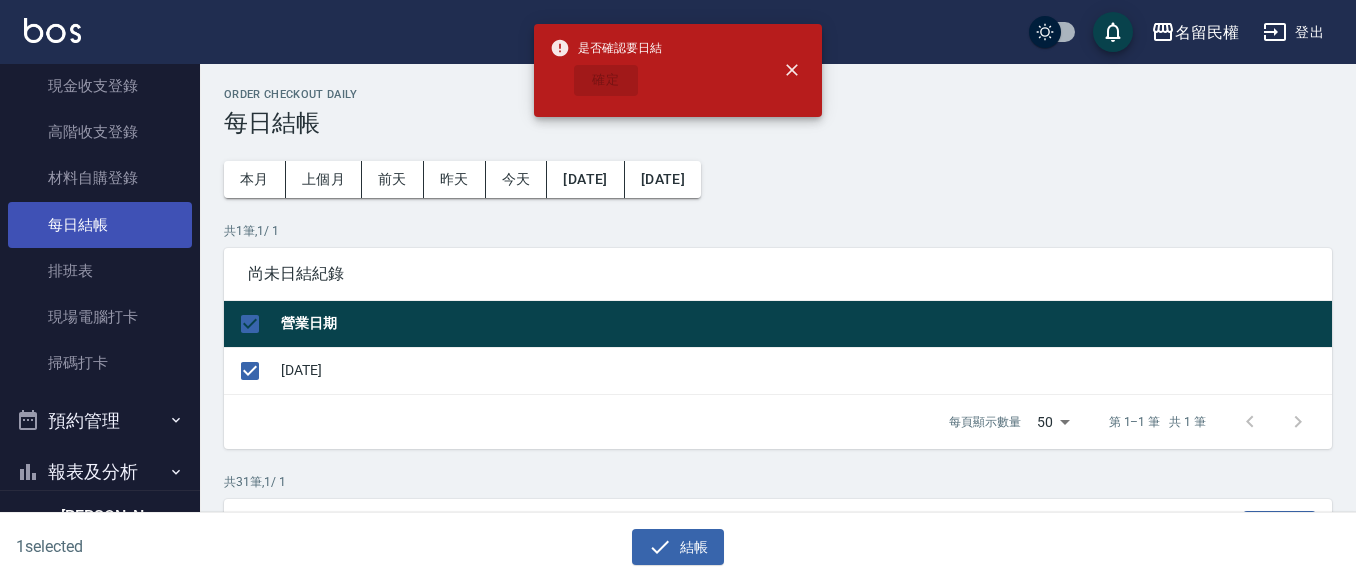 checkbox on "false" 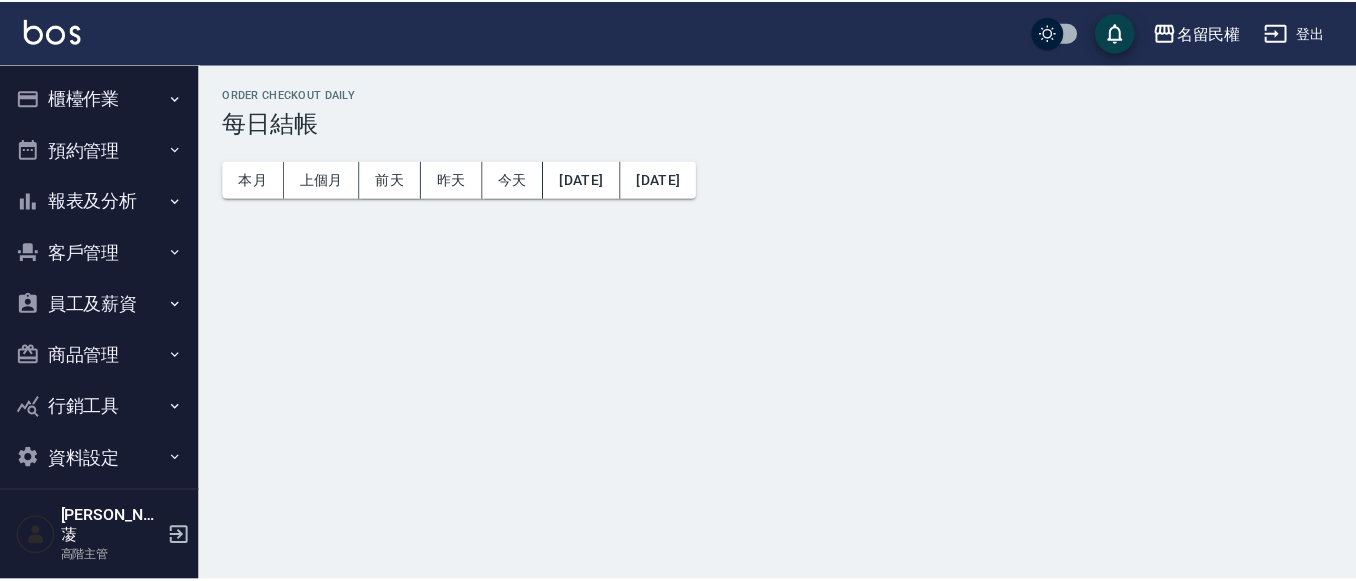 scroll, scrollTop: 0, scrollLeft: 0, axis: both 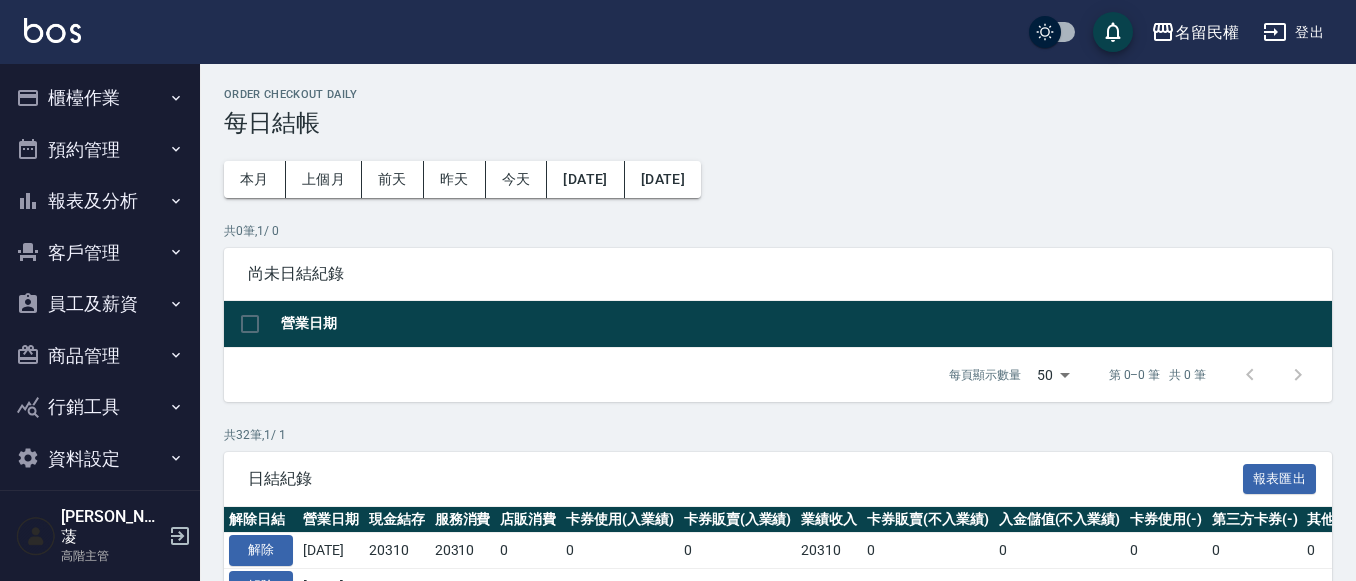 click on "報表及分析" at bounding box center [100, 201] 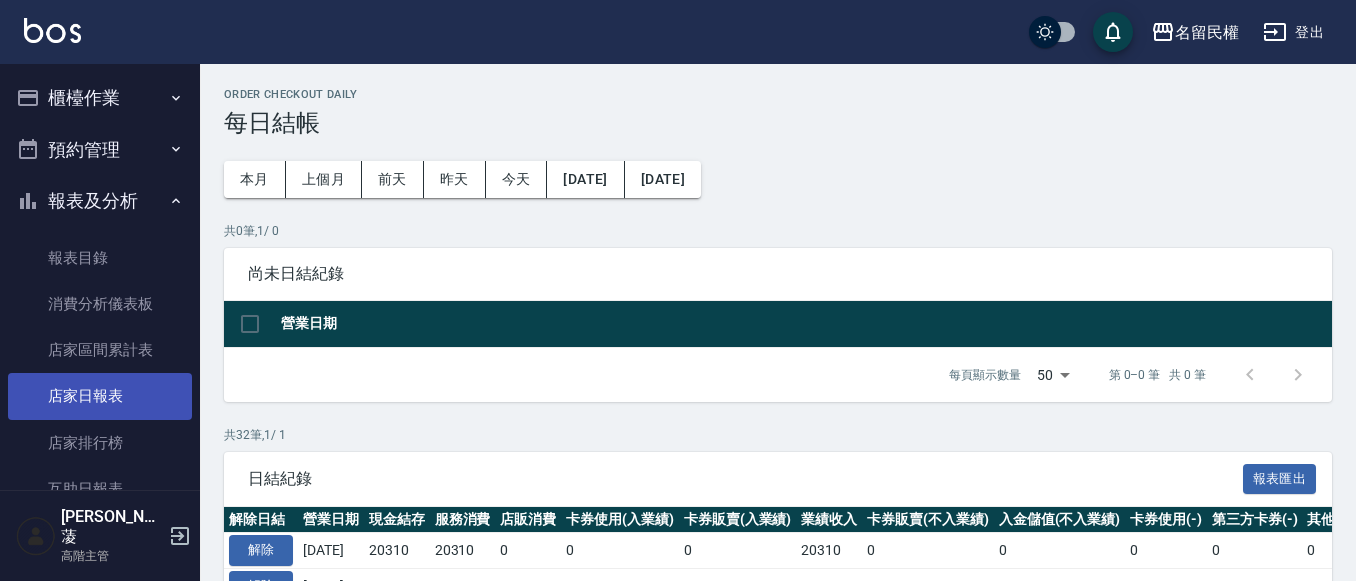 click on "店家日報表" at bounding box center [100, 396] 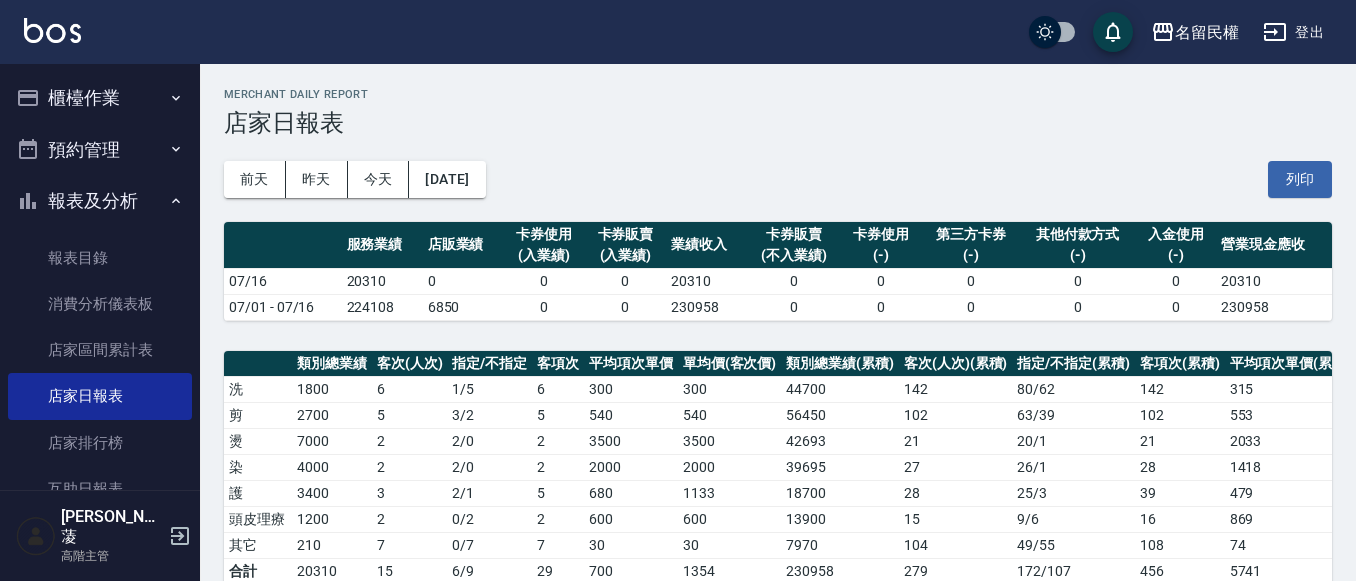 click on "列印" at bounding box center (1300, 179) 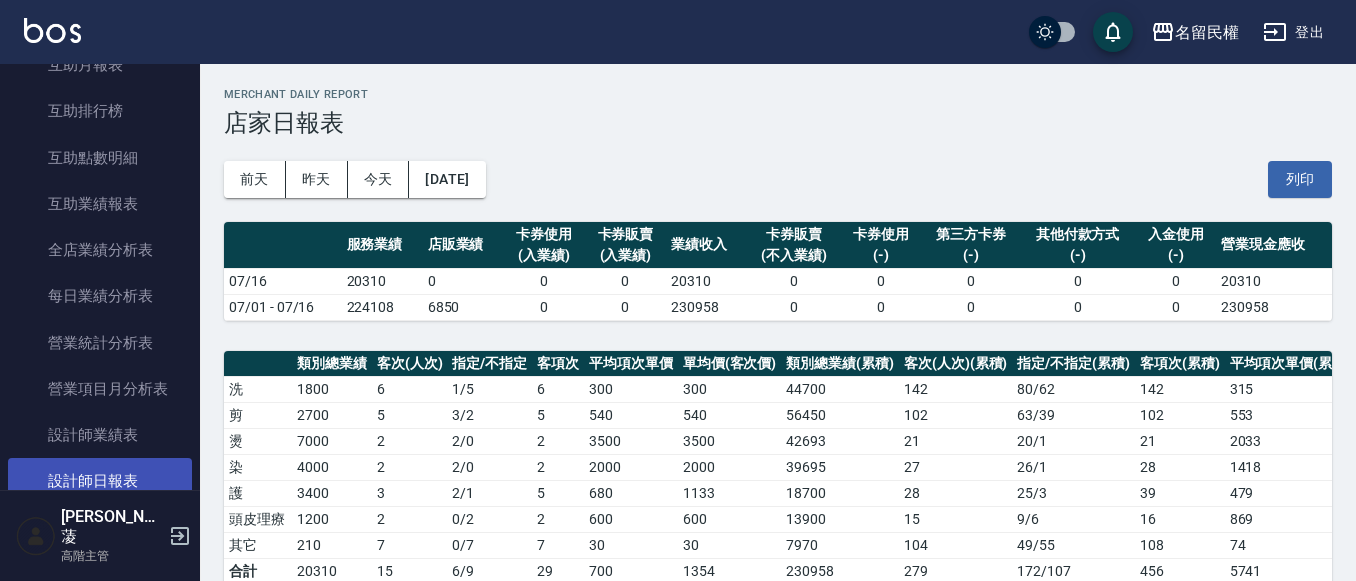 scroll, scrollTop: 500, scrollLeft: 0, axis: vertical 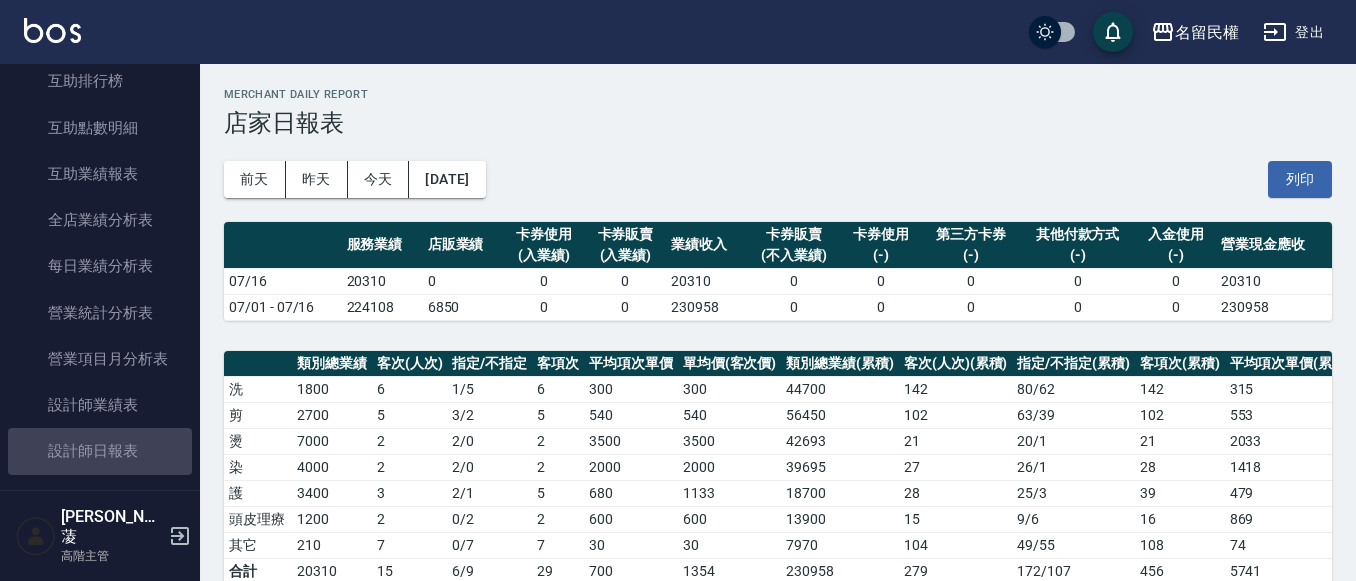 drag, startPoint x: 145, startPoint y: 436, endPoint x: 276, endPoint y: 394, distance: 137.56816 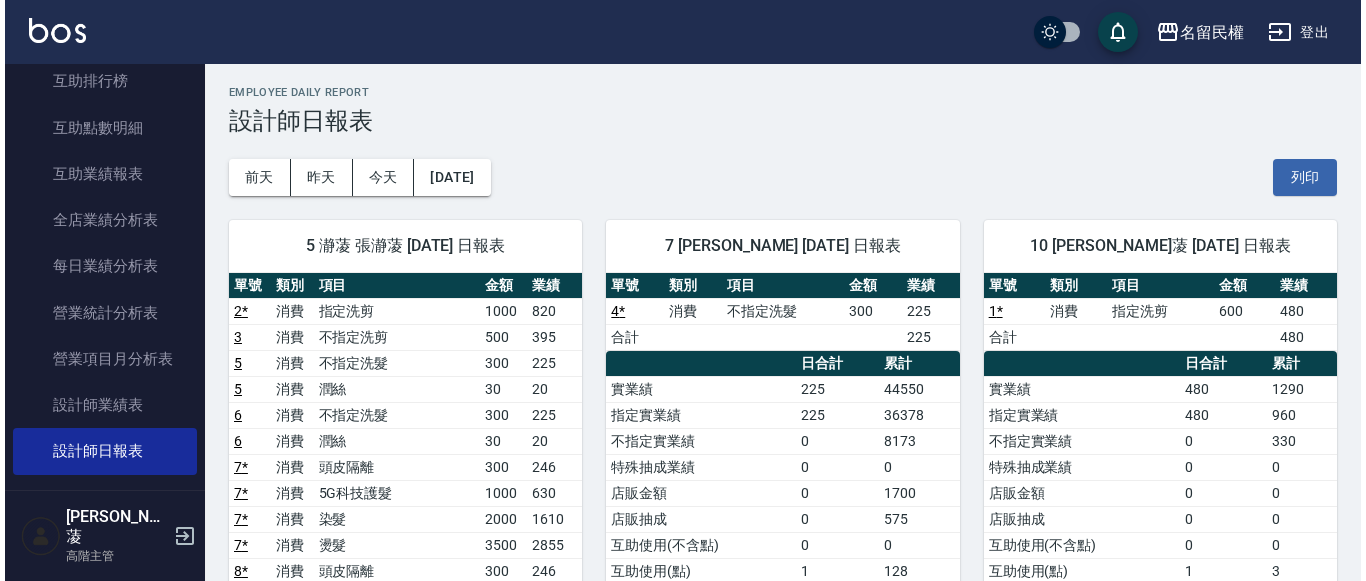 scroll, scrollTop: 0, scrollLeft: 0, axis: both 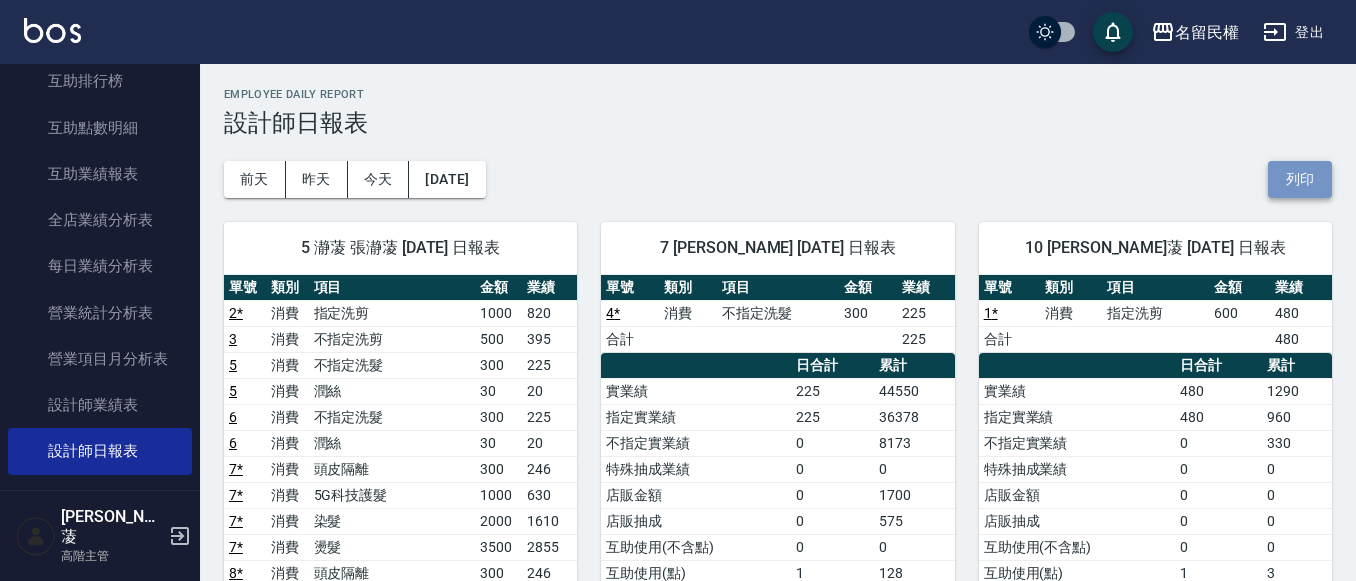 click on "列印" at bounding box center [1300, 179] 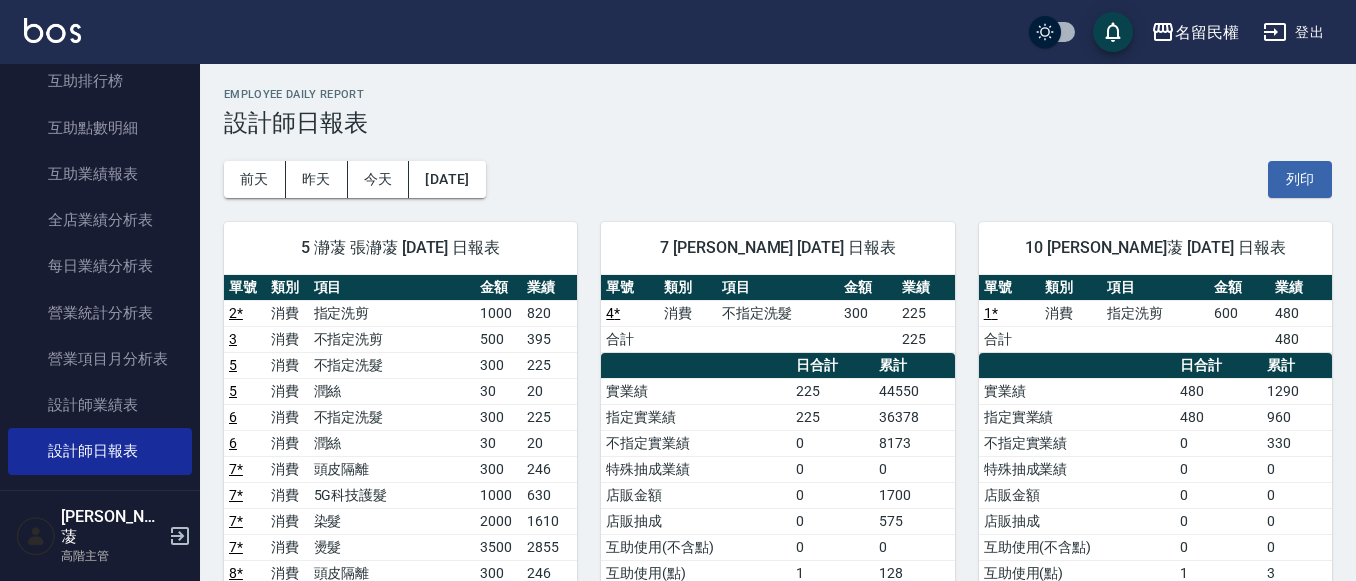 click on "櫃檯作業" at bounding box center [100, -402] 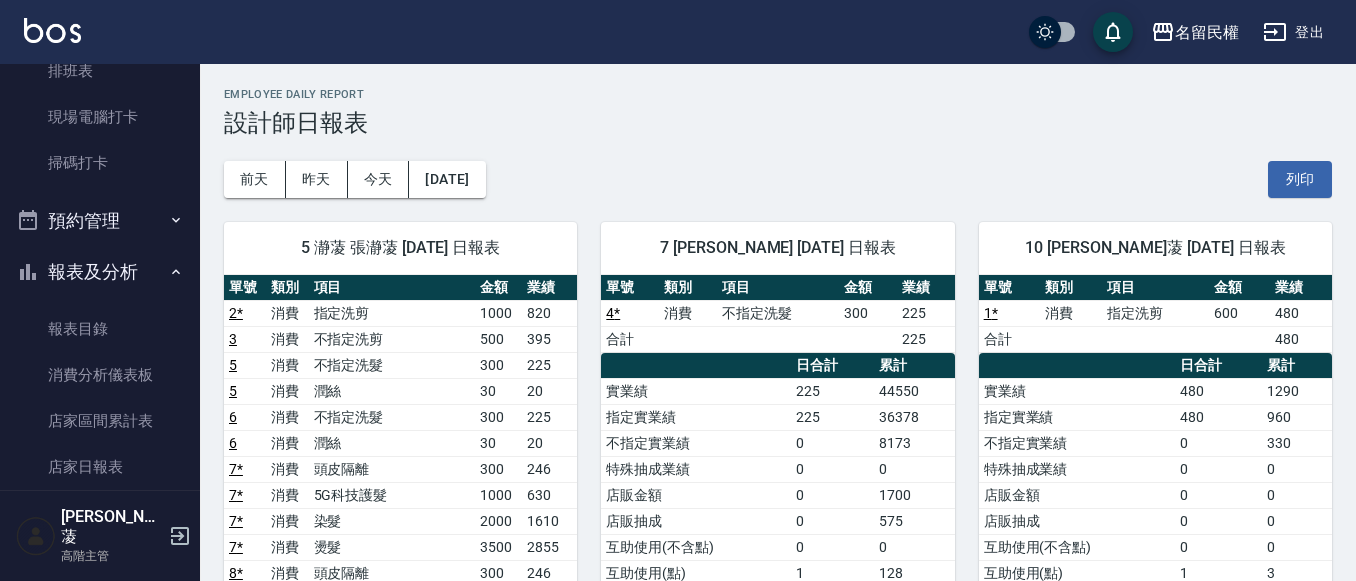 click on "打帳單" at bounding box center (100, -345) 